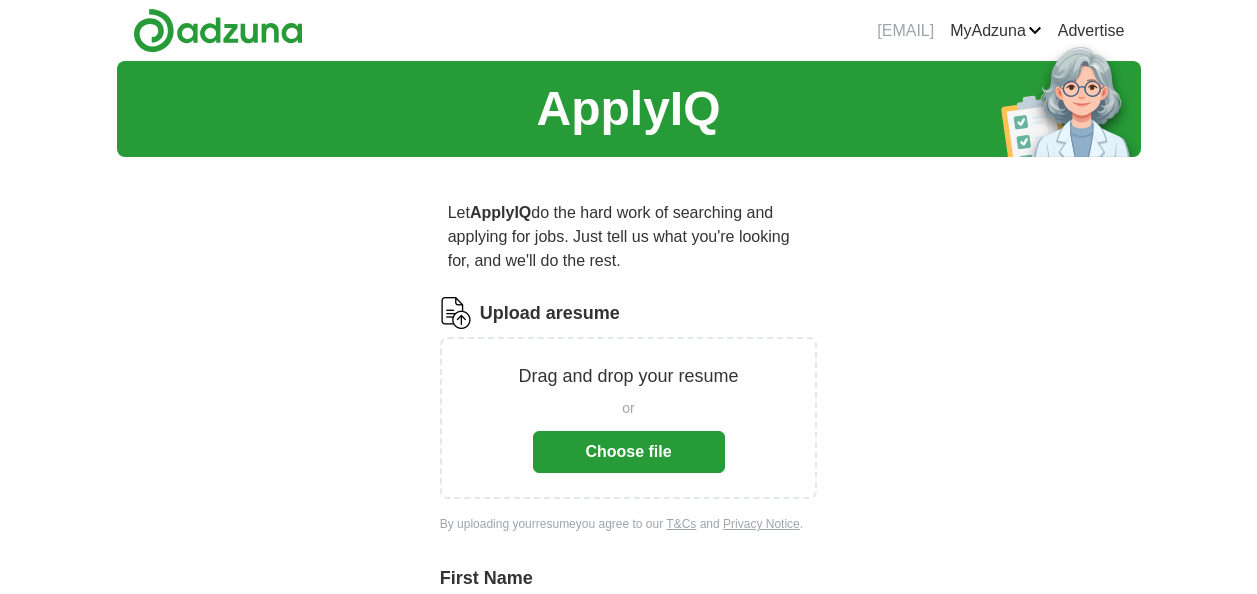scroll, scrollTop: 0, scrollLeft: 0, axis: both 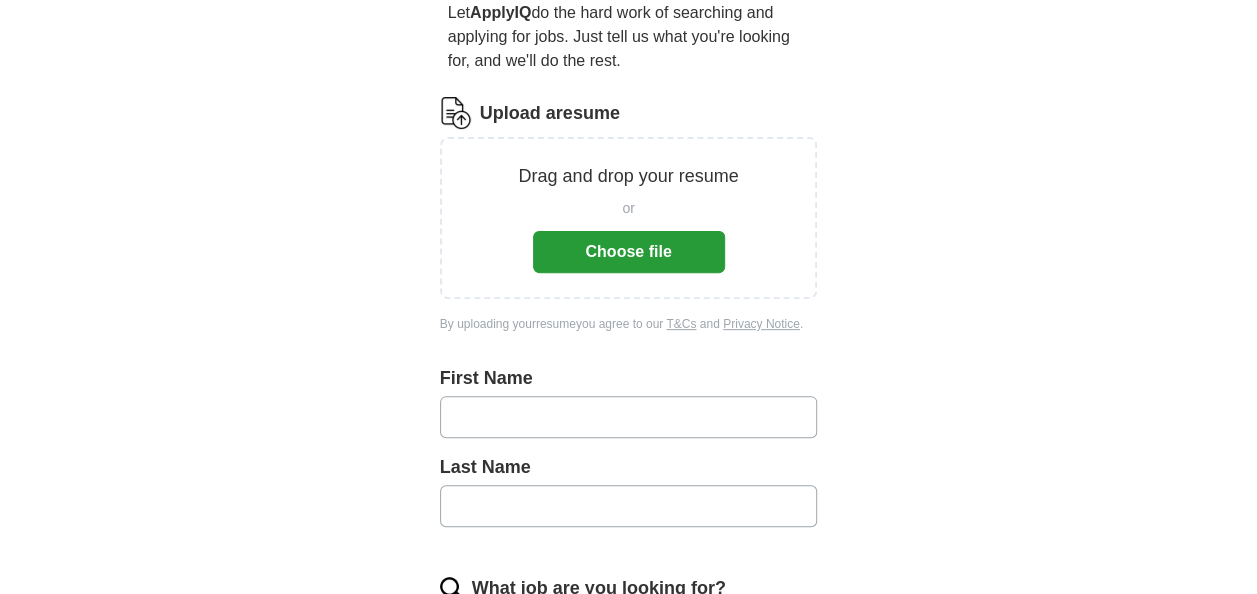 click on "Choose file" at bounding box center [629, 252] 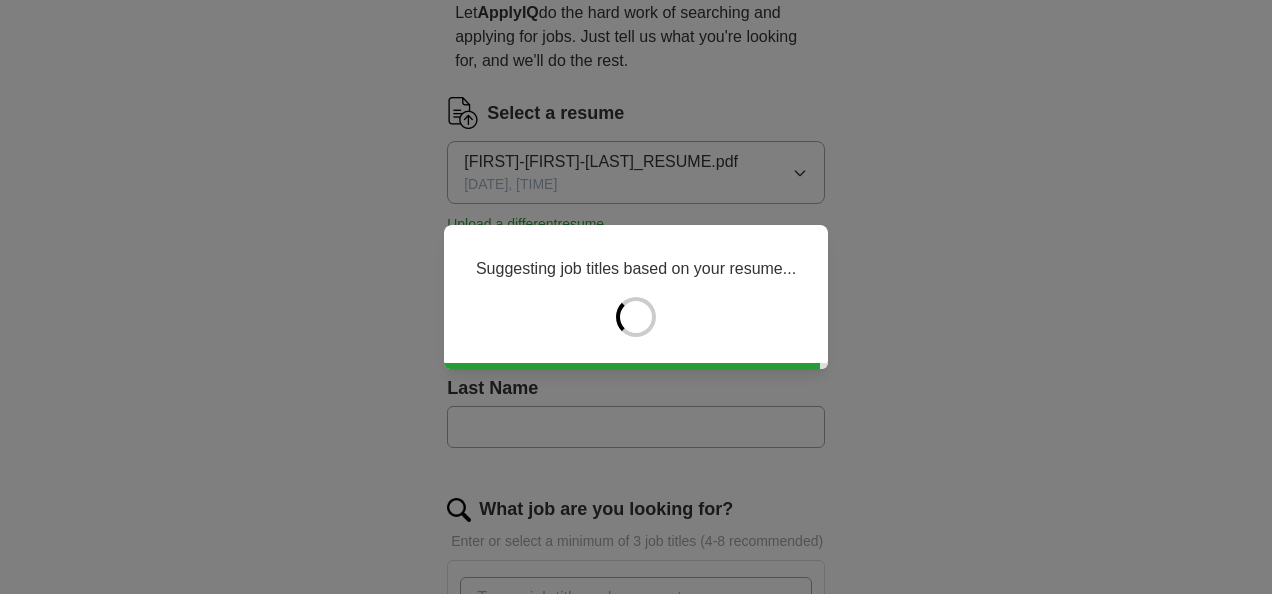 type on "*****" 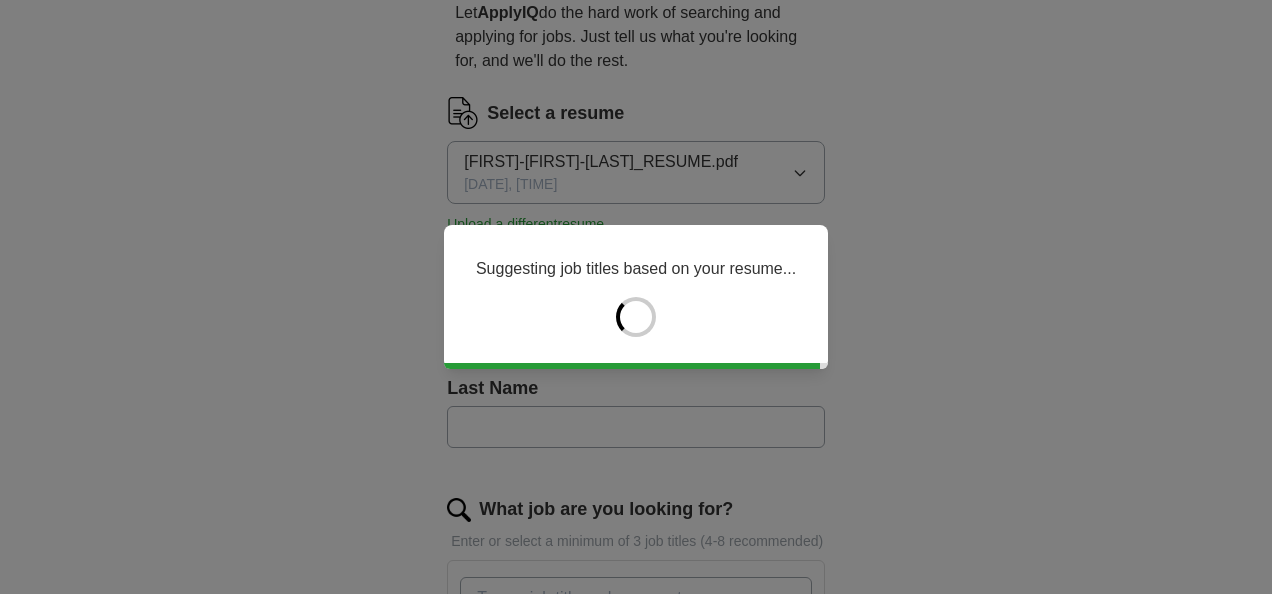 type on "*****" 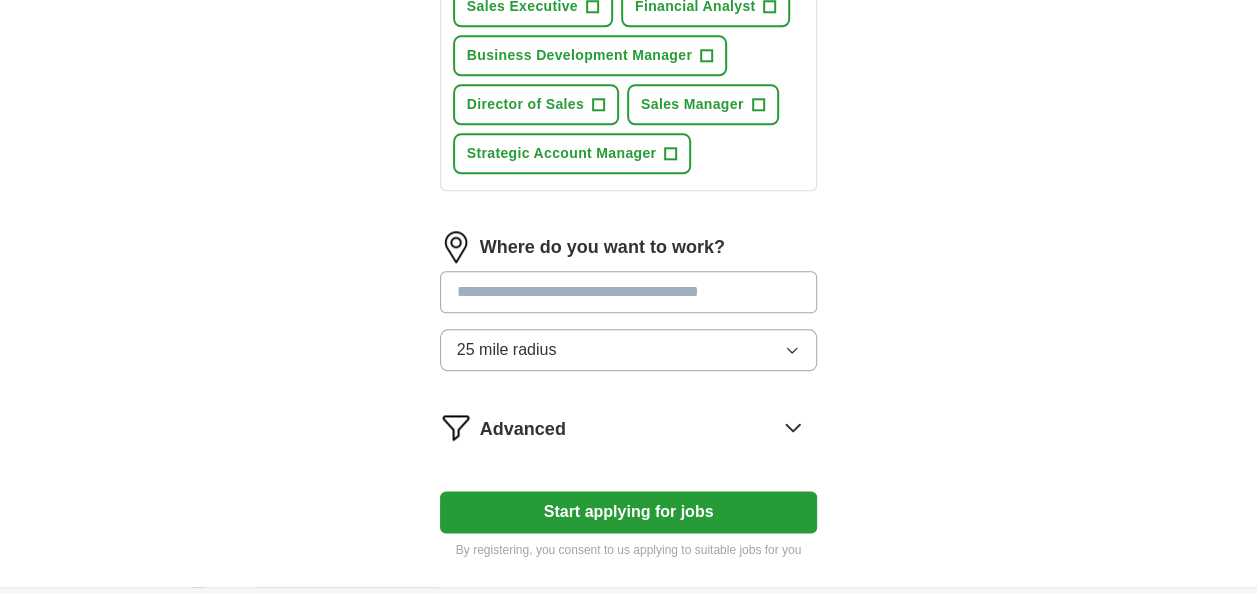 scroll, scrollTop: 1100, scrollLeft: 0, axis: vertical 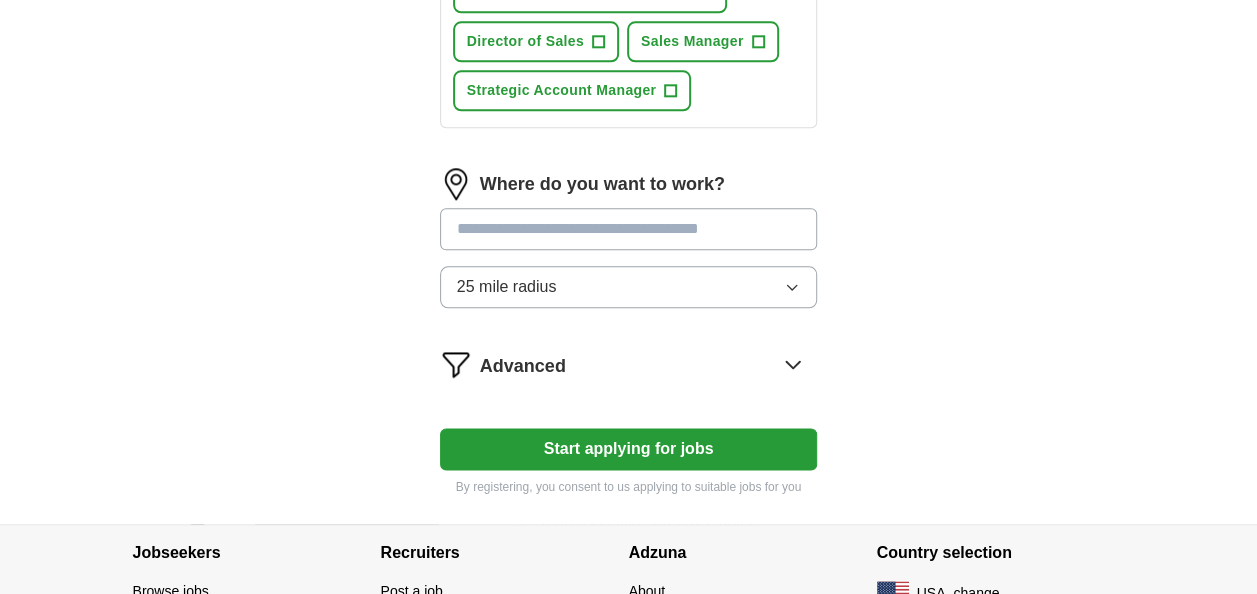 click at bounding box center [629, 229] 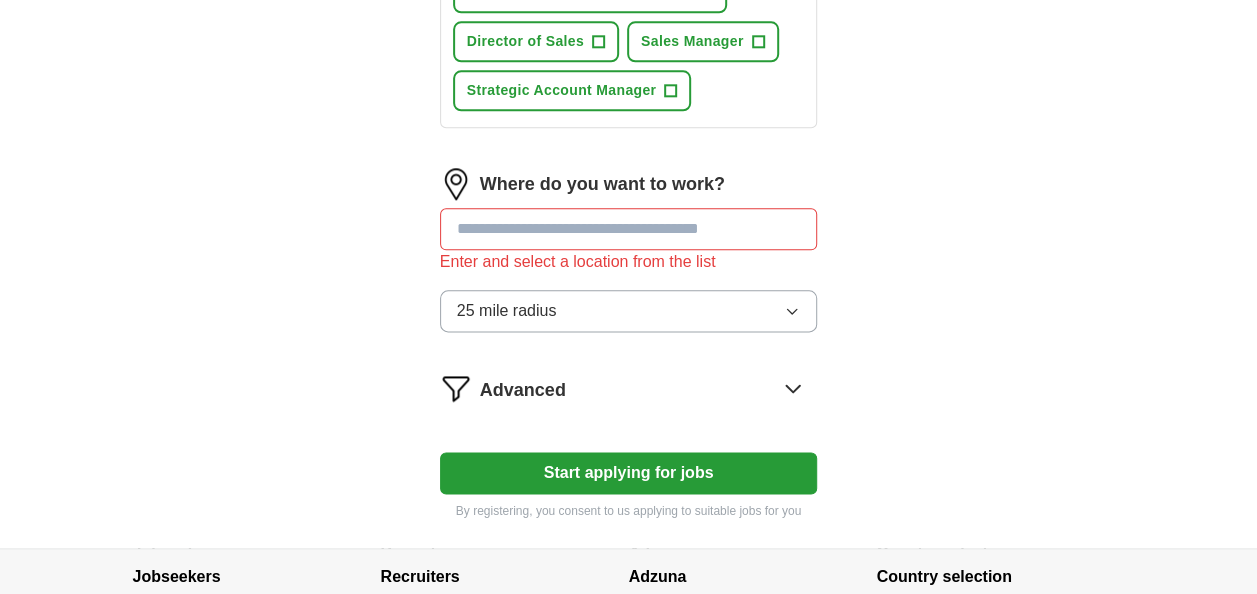 click on "25 mile radius" at bounding box center (629, 311) 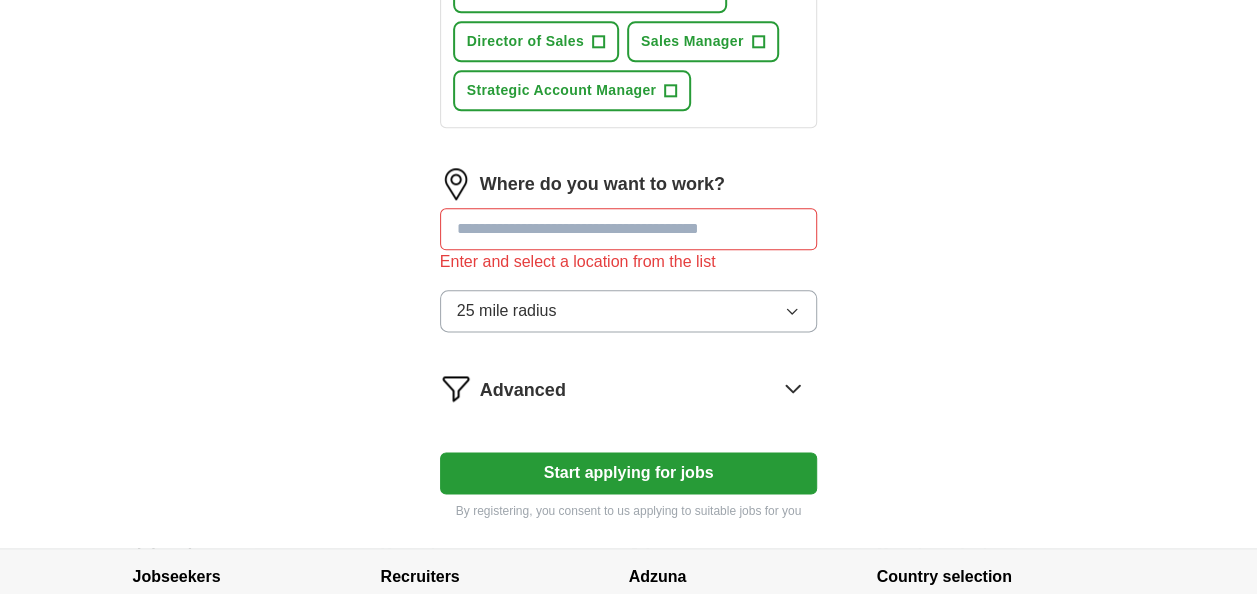 click at bounding box center (629, 229) 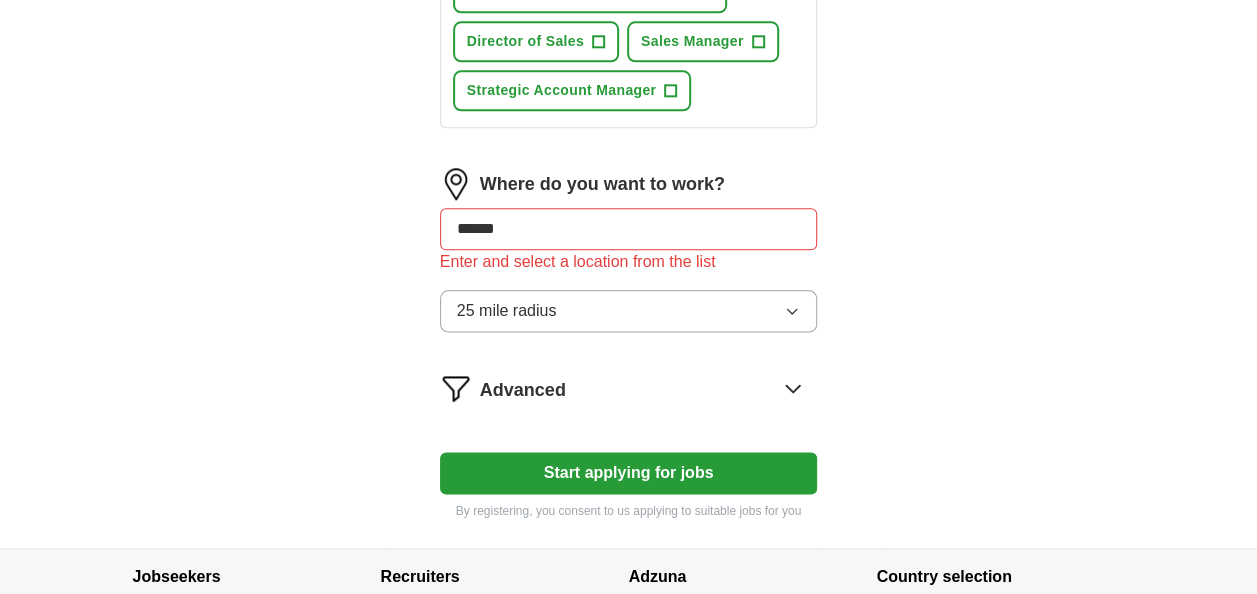 type on "*******" 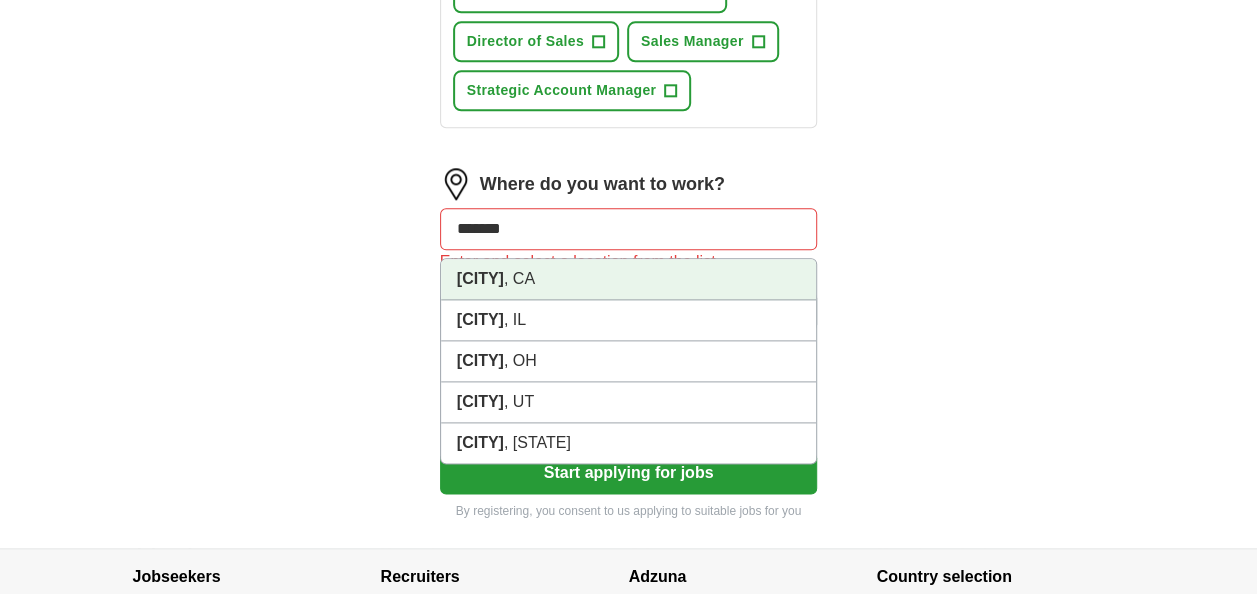 click on "[CITY] , [STATE]" at bounding box center [629, 279] 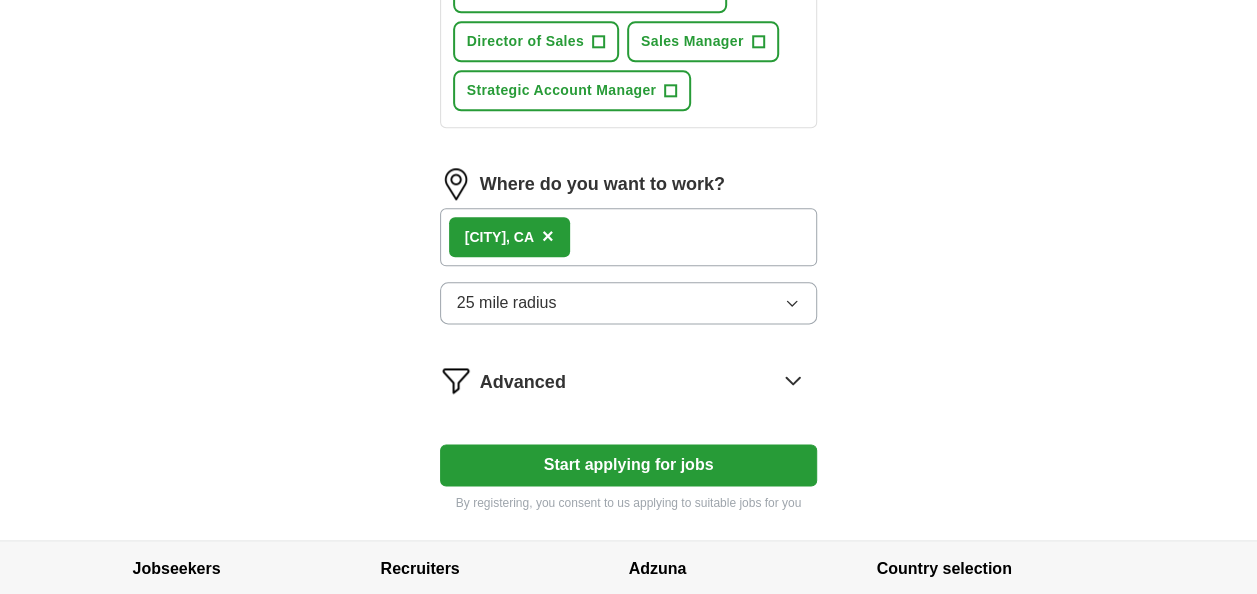 click on "Start applying for jobs" at bounding box center (629, 465) 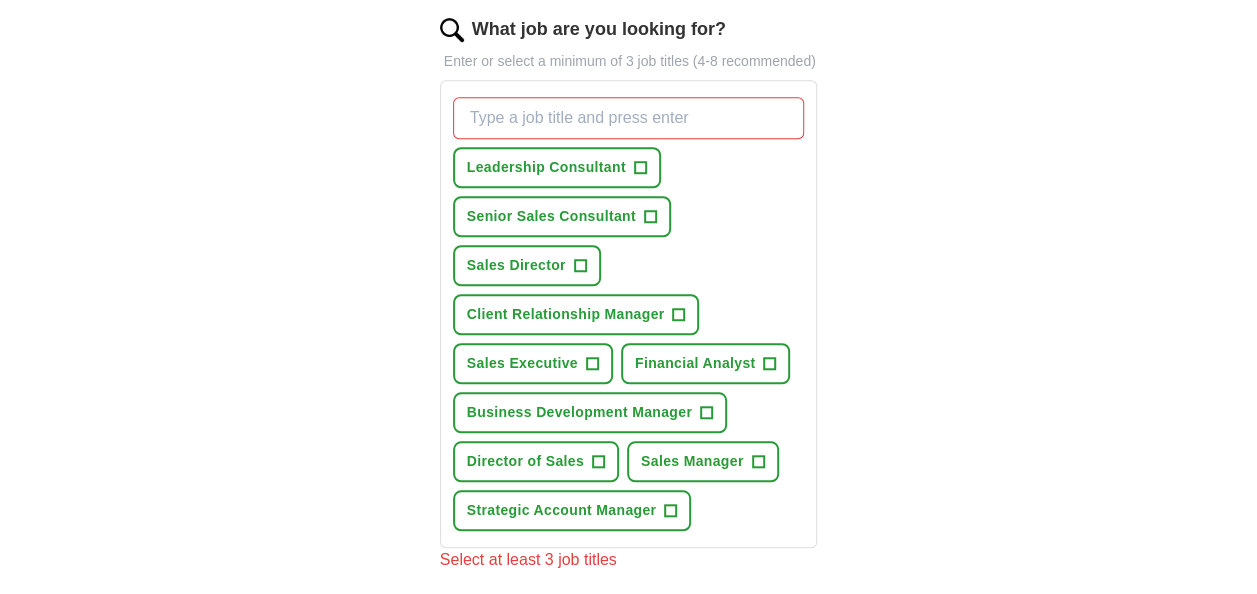scroll, scrollTop: 700, scrollLeft: 0, axis: vertical 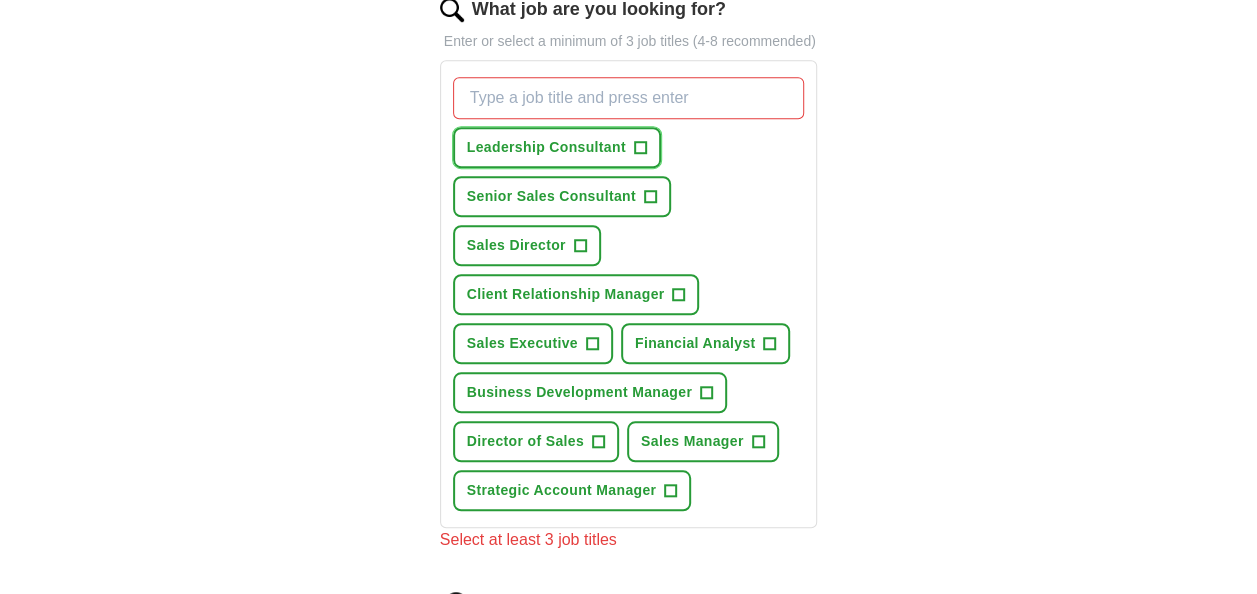 click on "+" at bounding box center [640, 148] 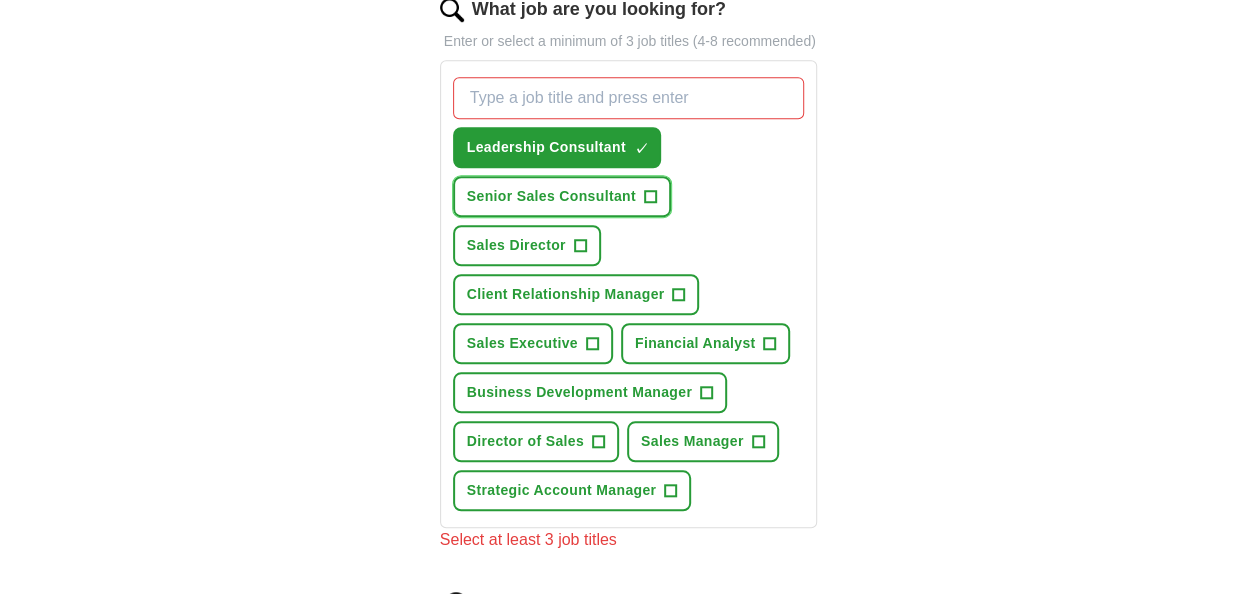 click on "+" at bounding box center [650, 197] 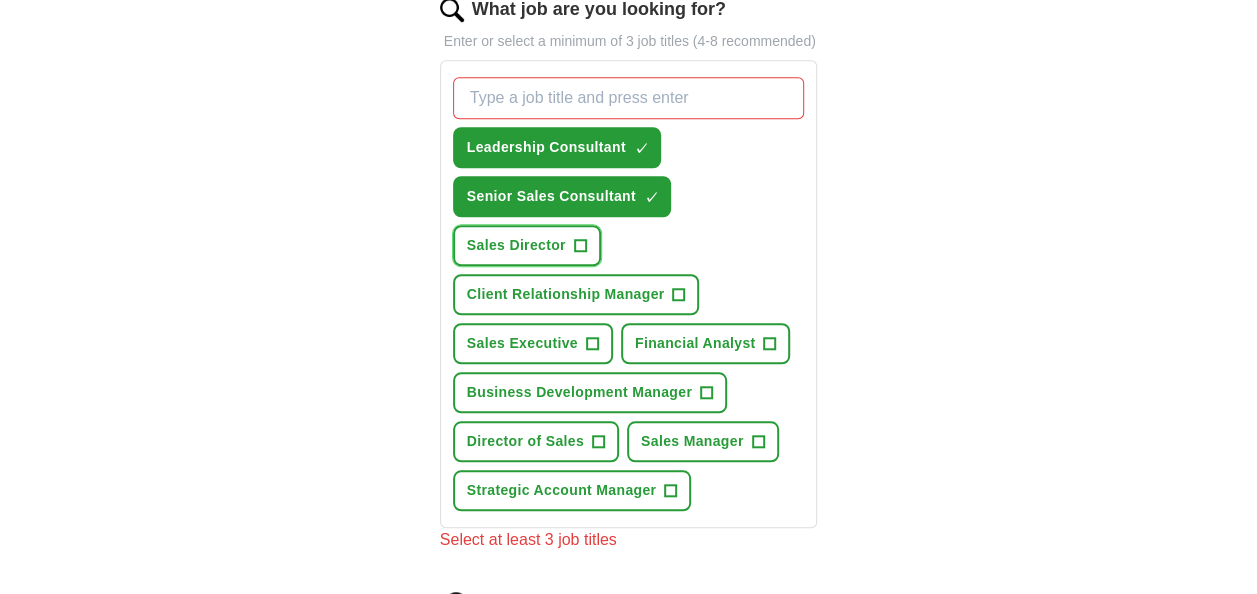 click on "+" at bounding box center [580, 246] 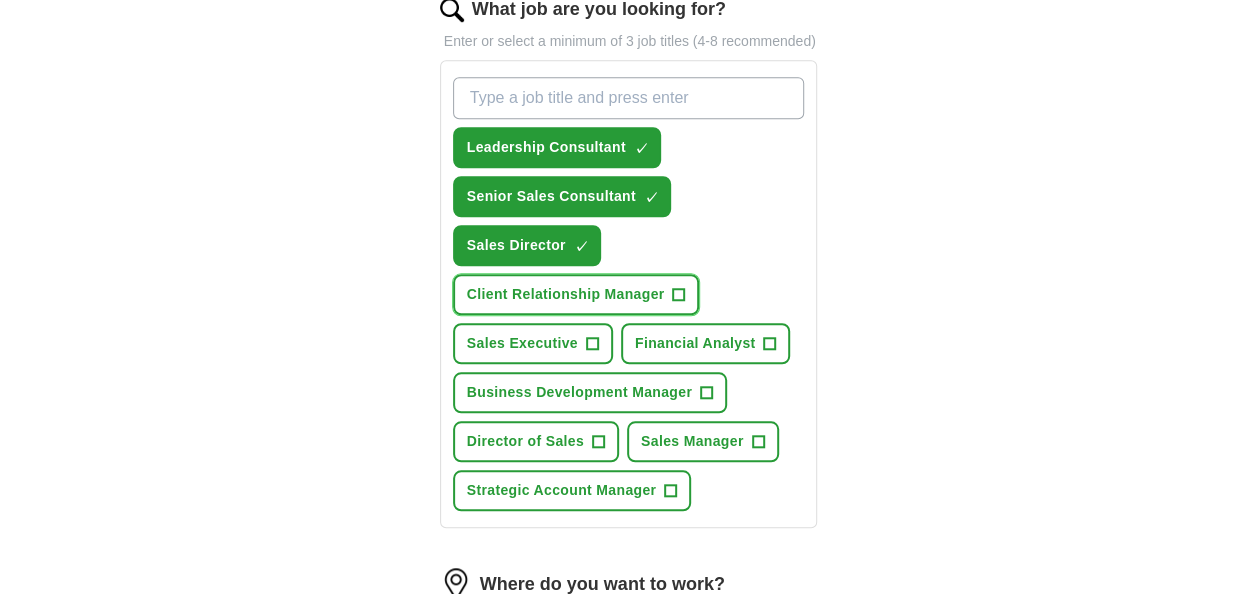 click on "+" at bounding box center [679, 295] 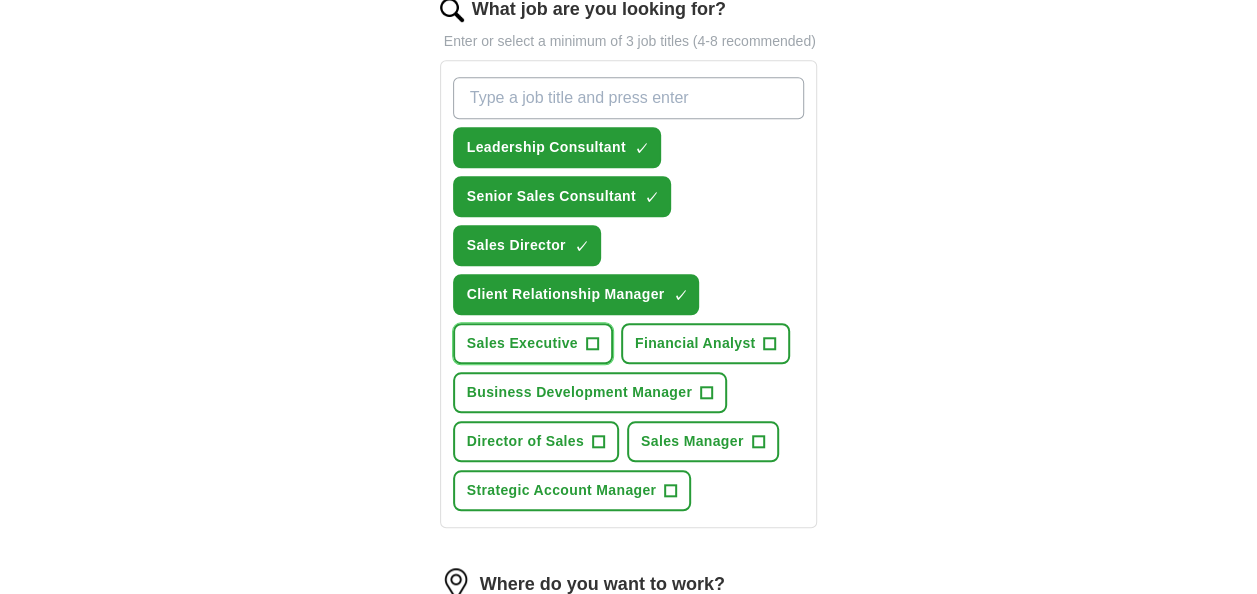 click on "+" at bounding box center [592, 344] 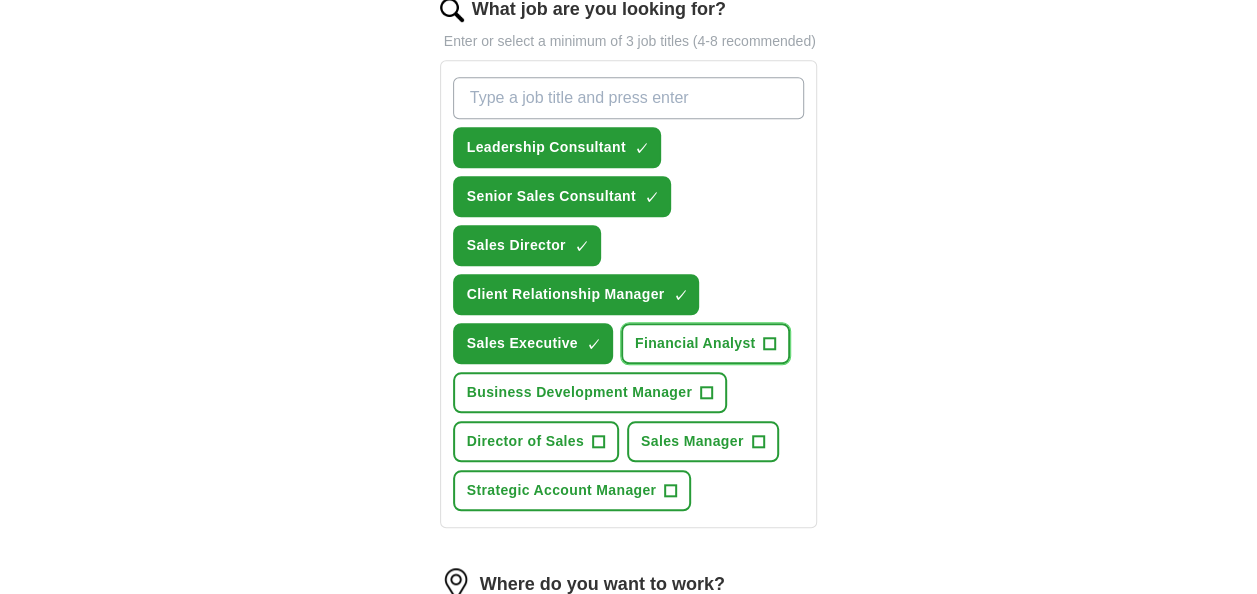 click on "+" at bounding box center (770, 344) 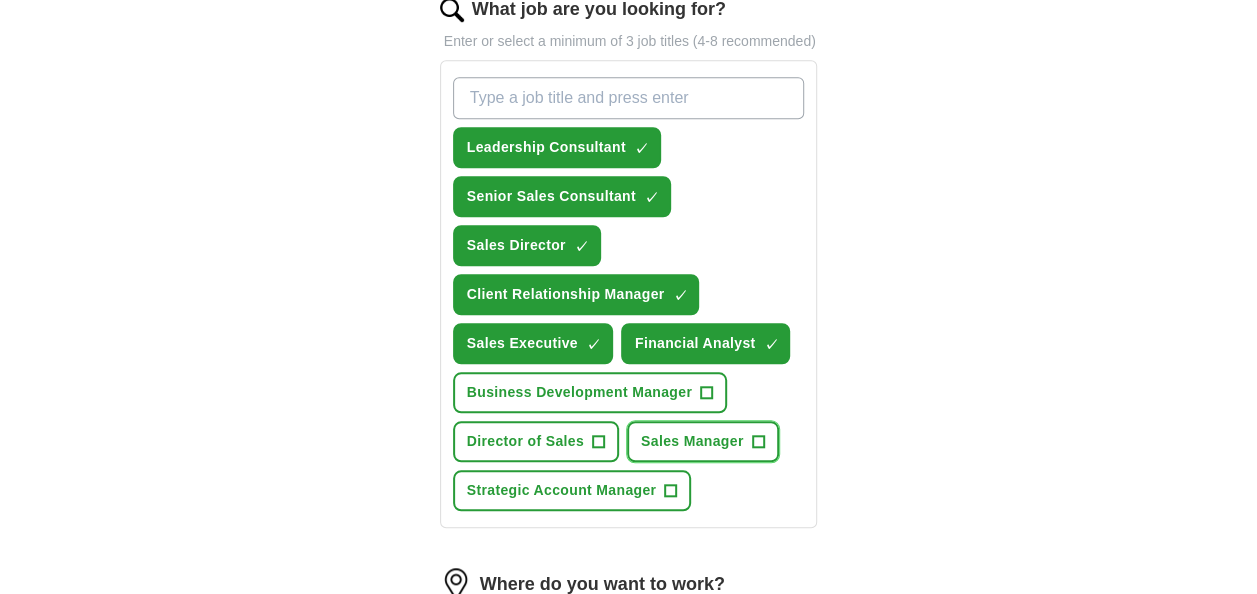click on "+" at bounding box center [758, 442] 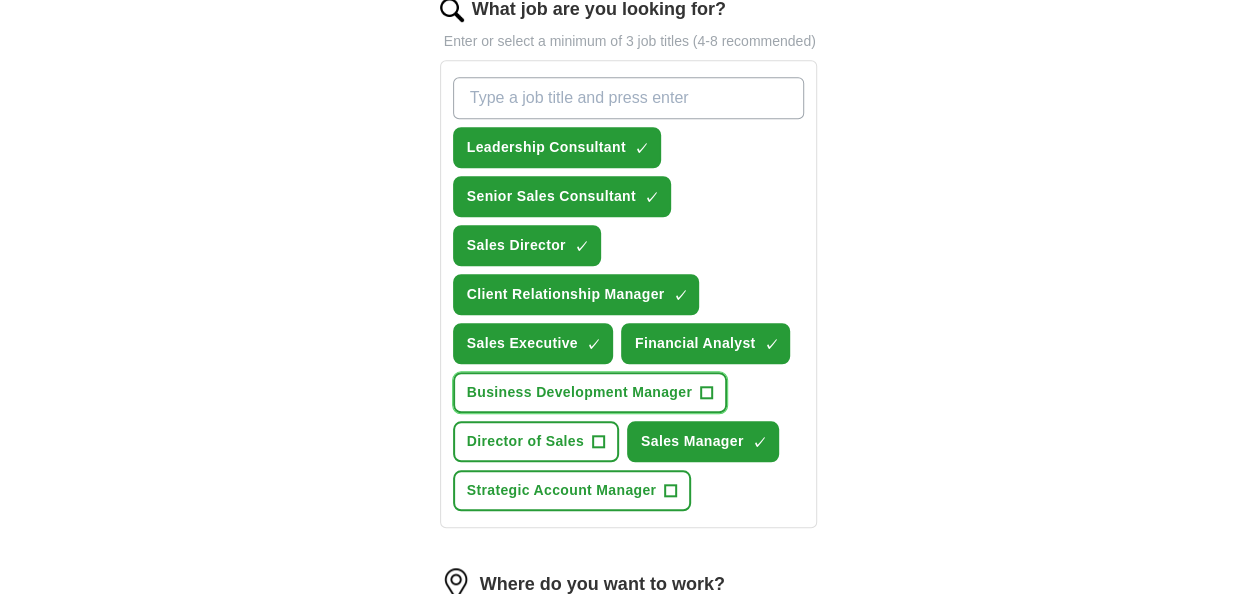click on "+" at bounding box center (707, 393) 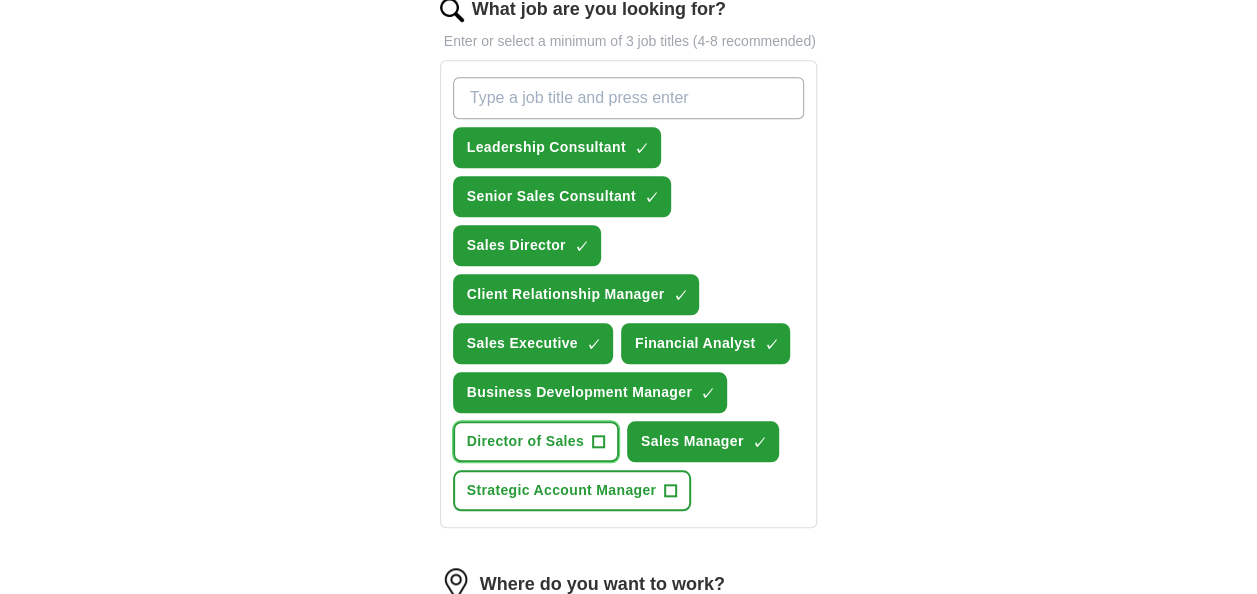 click on "+" at bounding box center (598, 442) 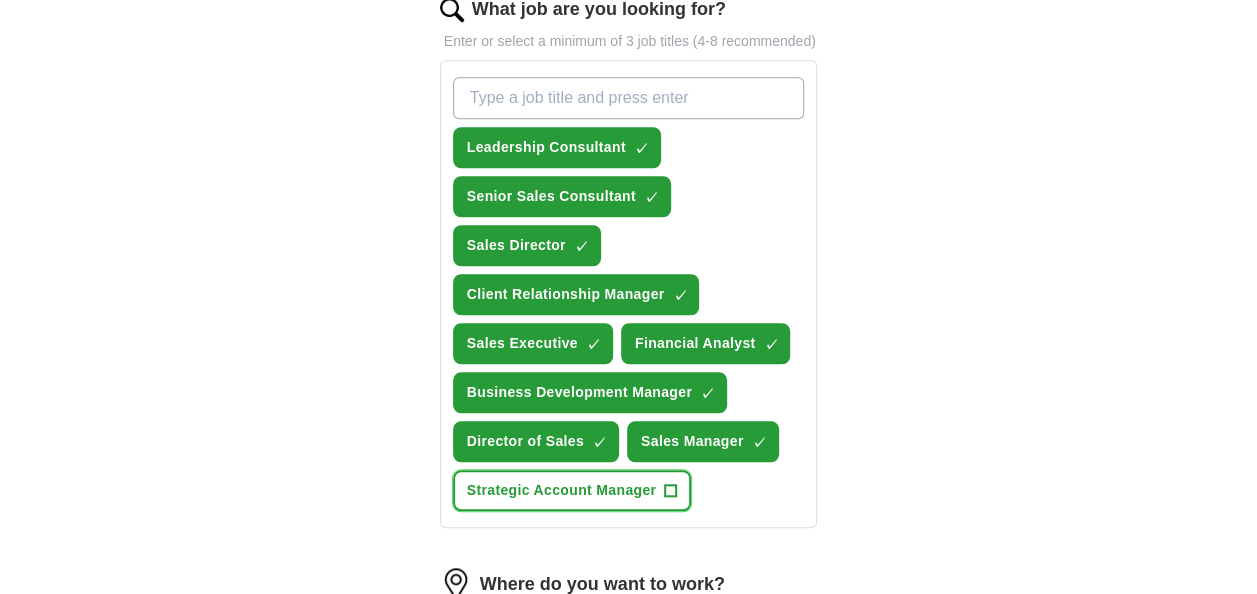 click on "+" at bounding box center [671, 491] 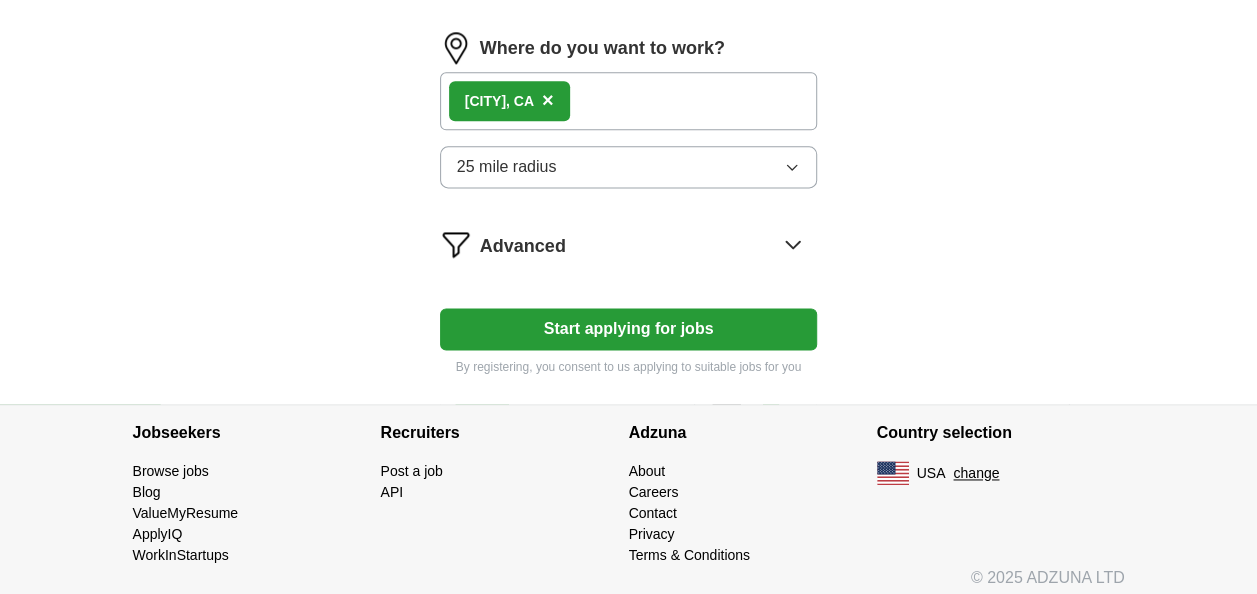 scroll, scrollTop: 1242, scrollLeft: 0, axis: vertical 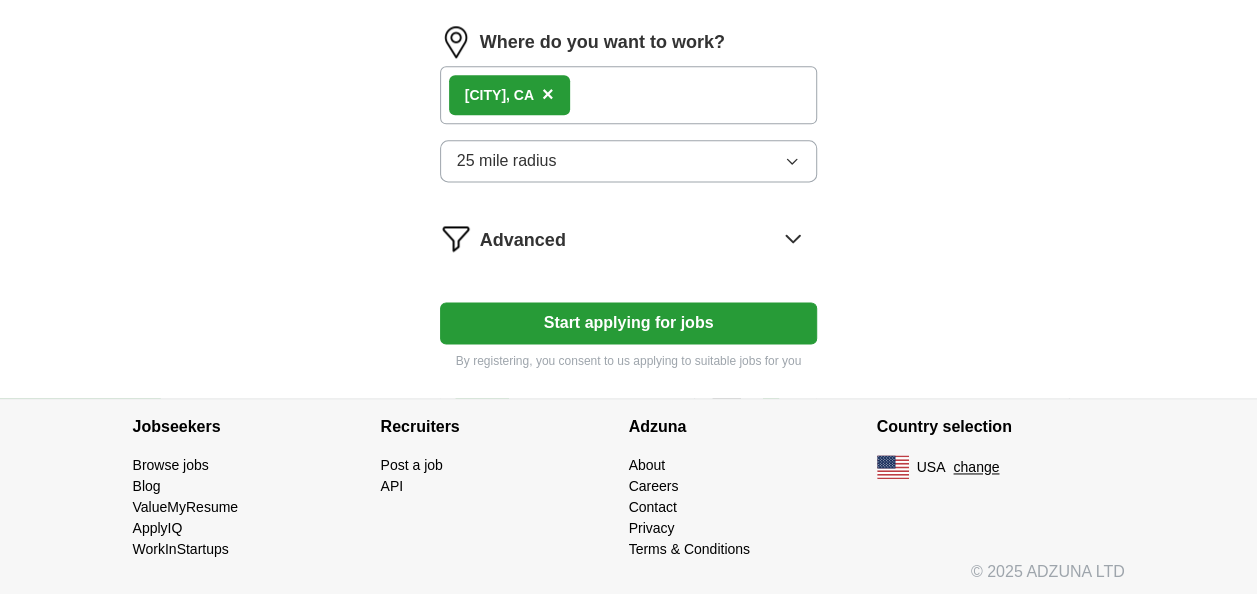 click on "Start applying for jobs" at bounding box center [629, 323] 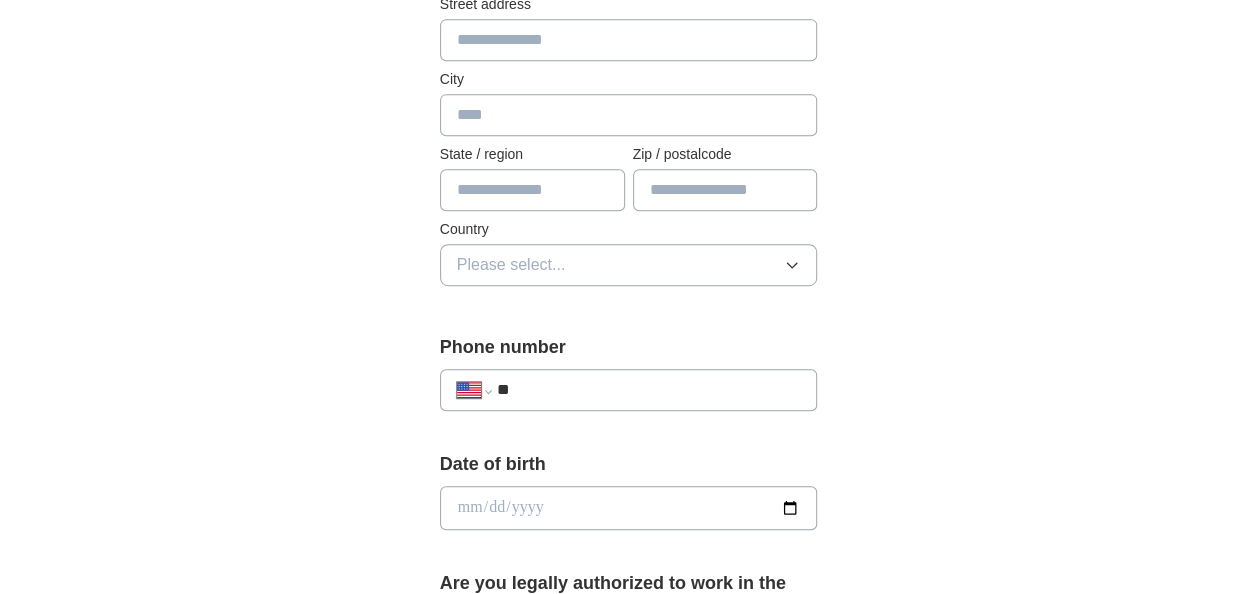 scroll, scrollTop: 600, scrollLeft: 0, axis: vertical 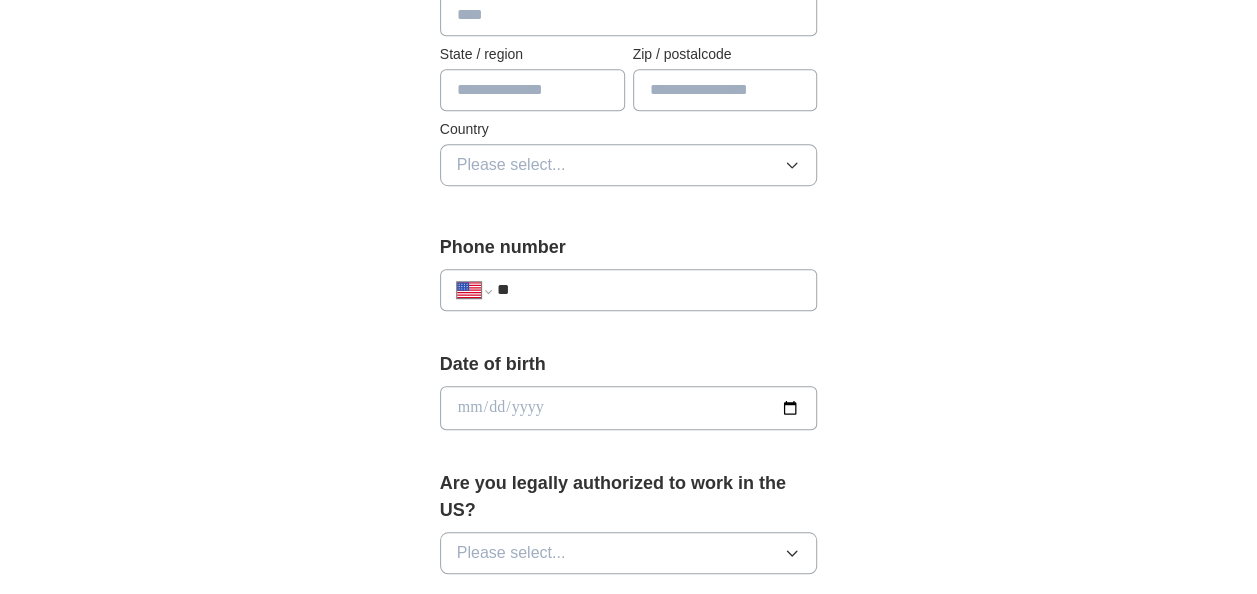 click on "**" at bounding box center [649, 290] 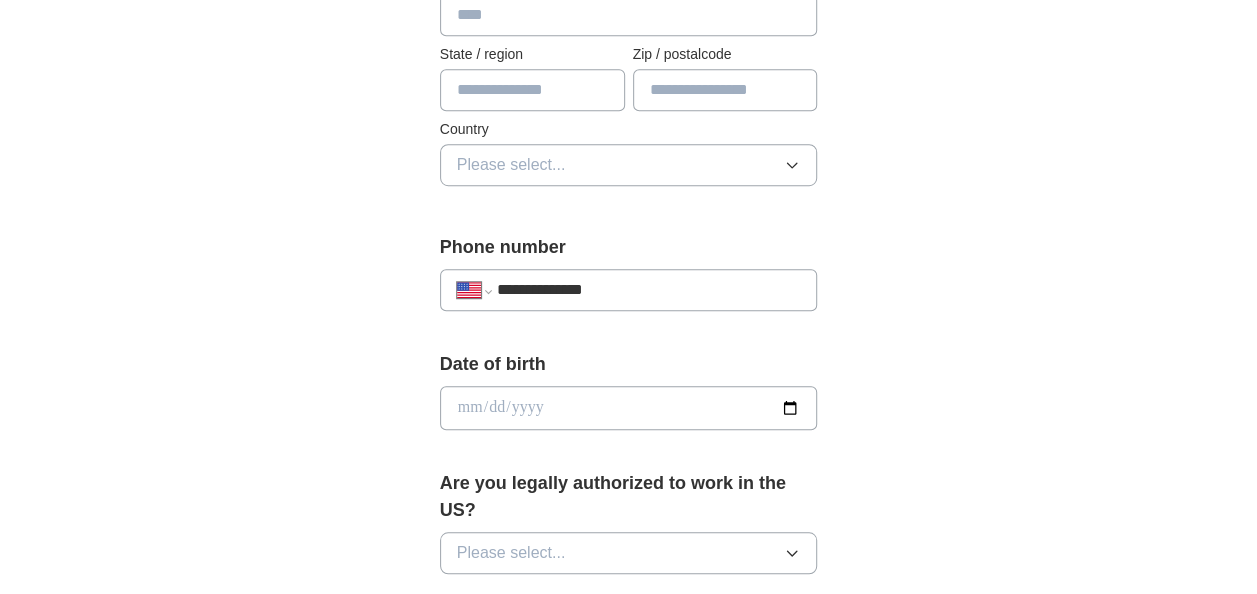 type on "*******" 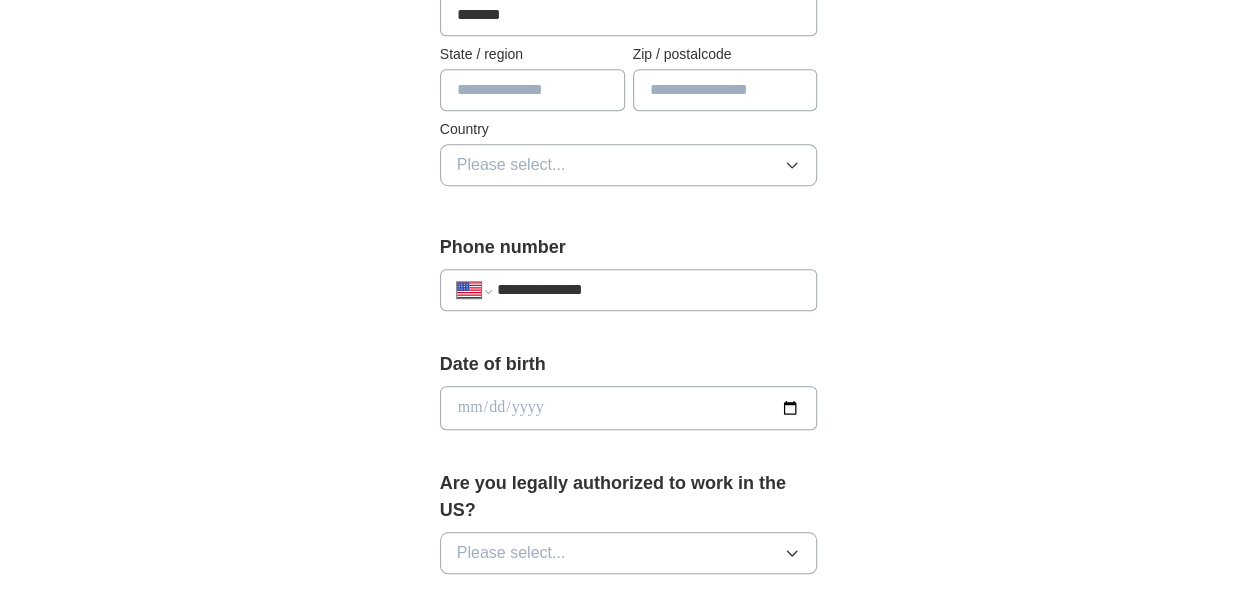 type on "*****" 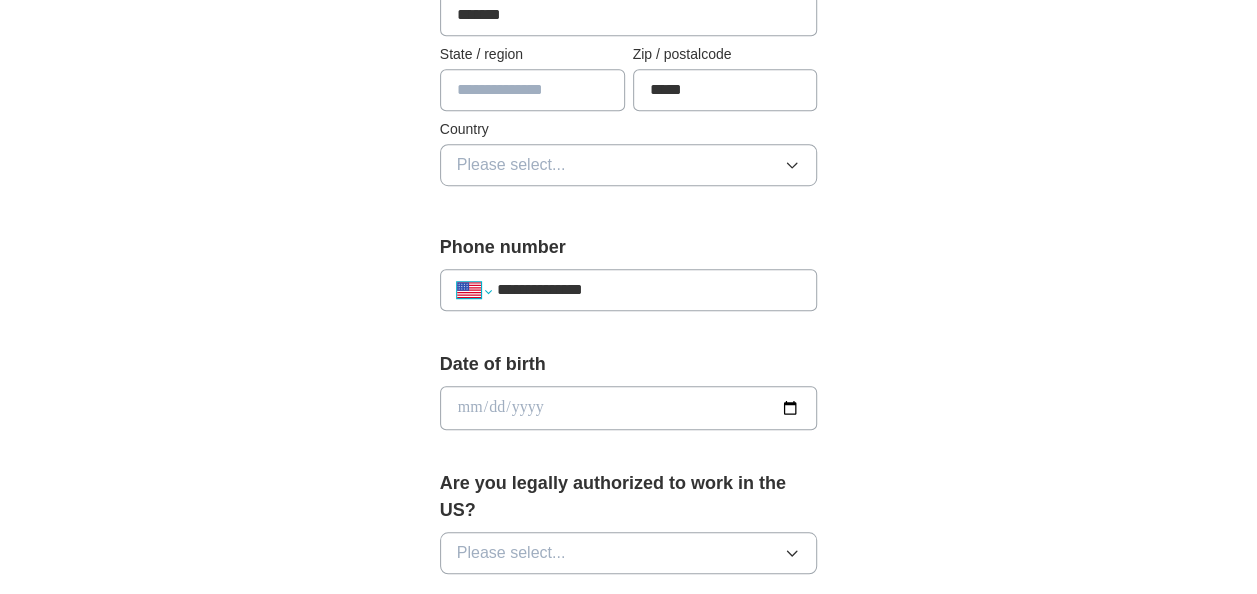 select on "**" 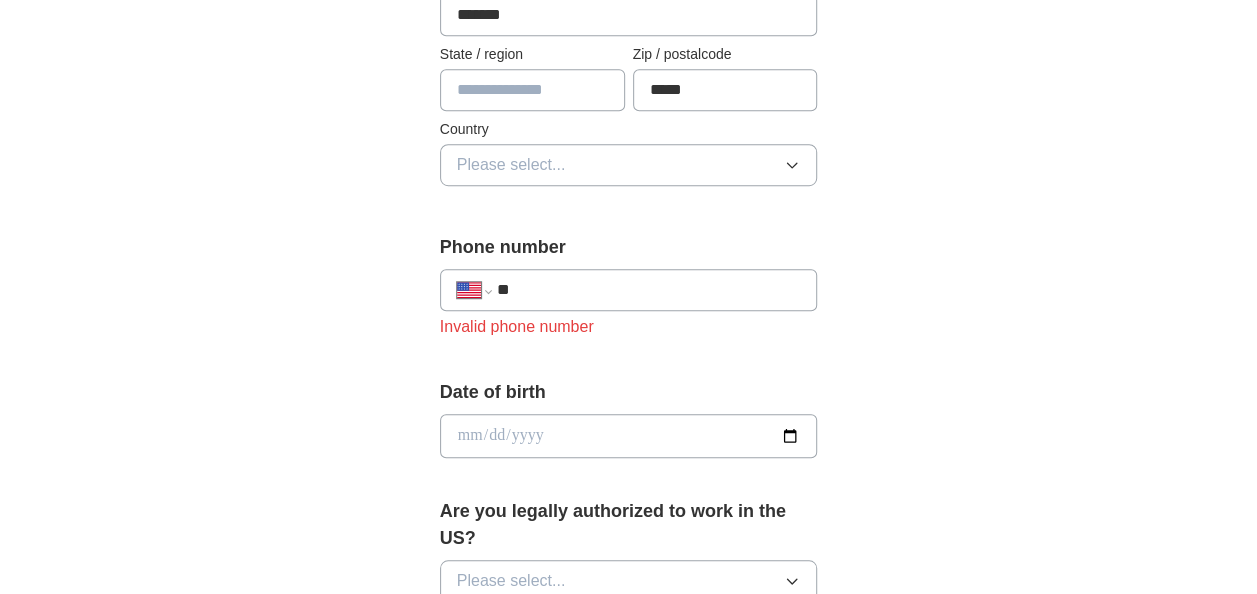 scroll, scrollTop: 597, scrollLeft: 0, axis: vertical 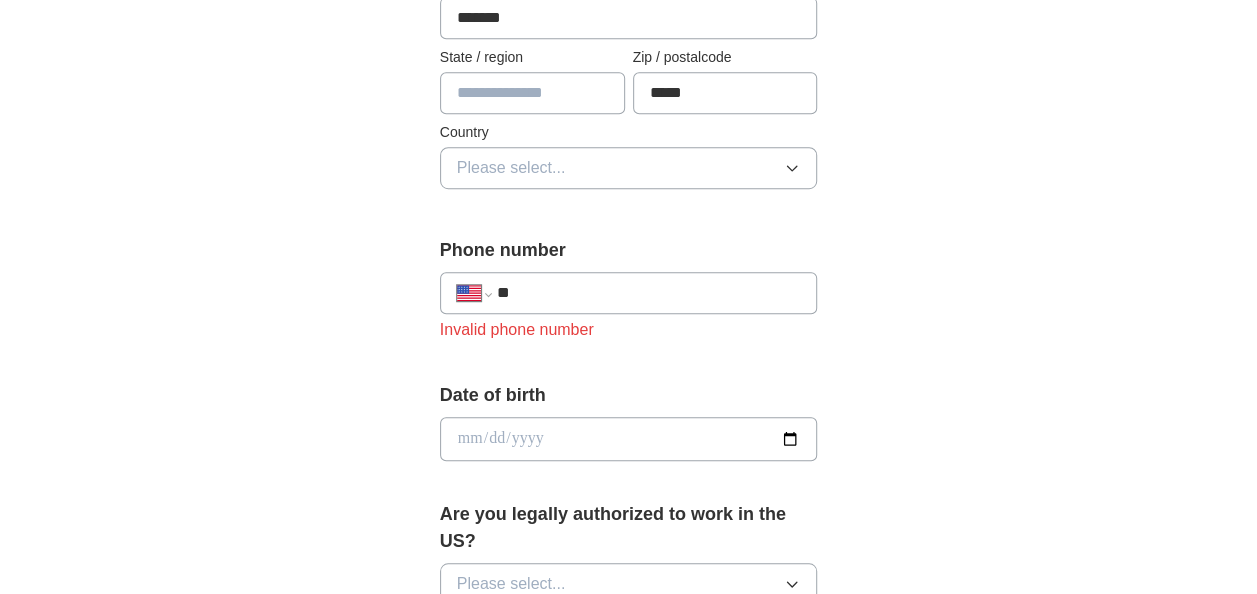 click on "**" at bounding box center (649, 293) 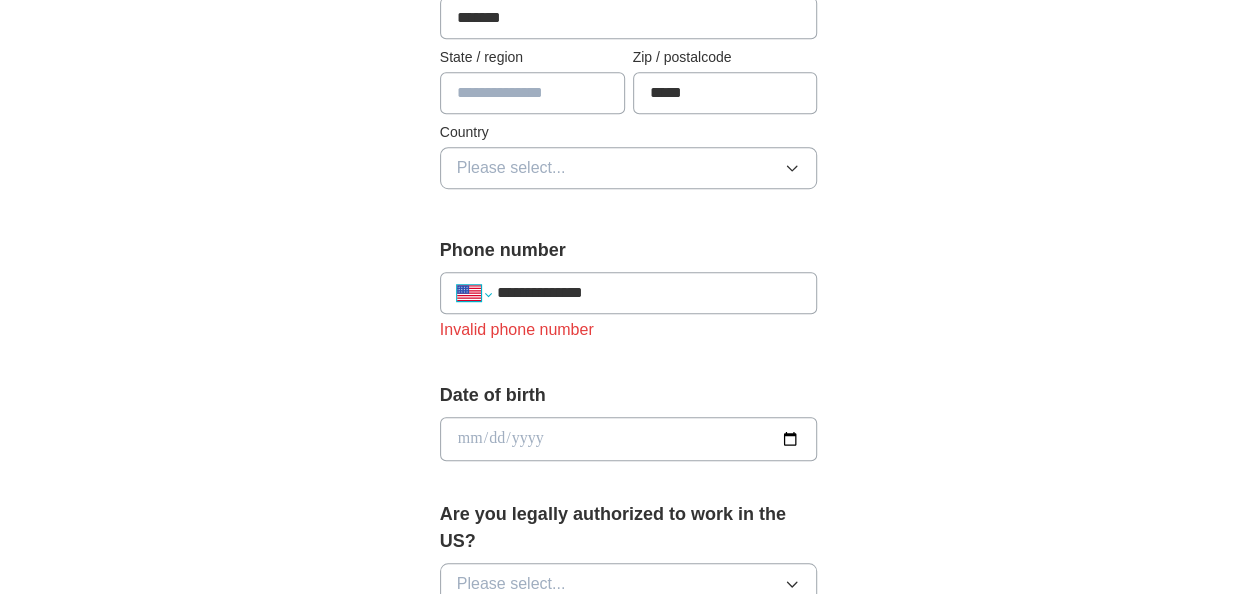 select on "**" 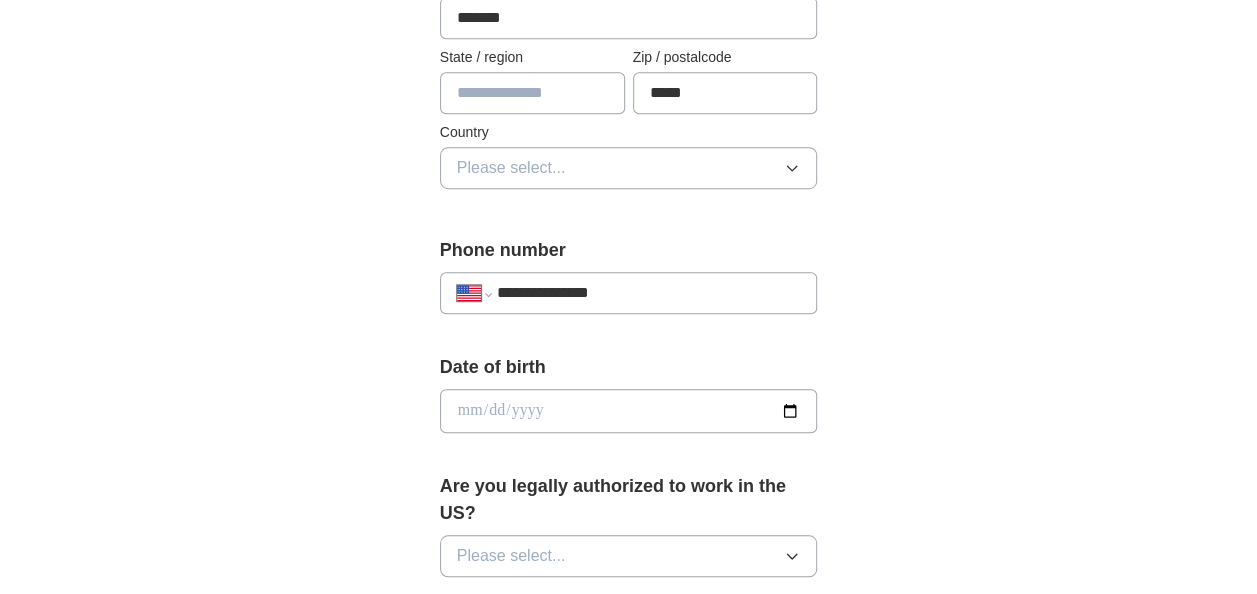 type on "**********" 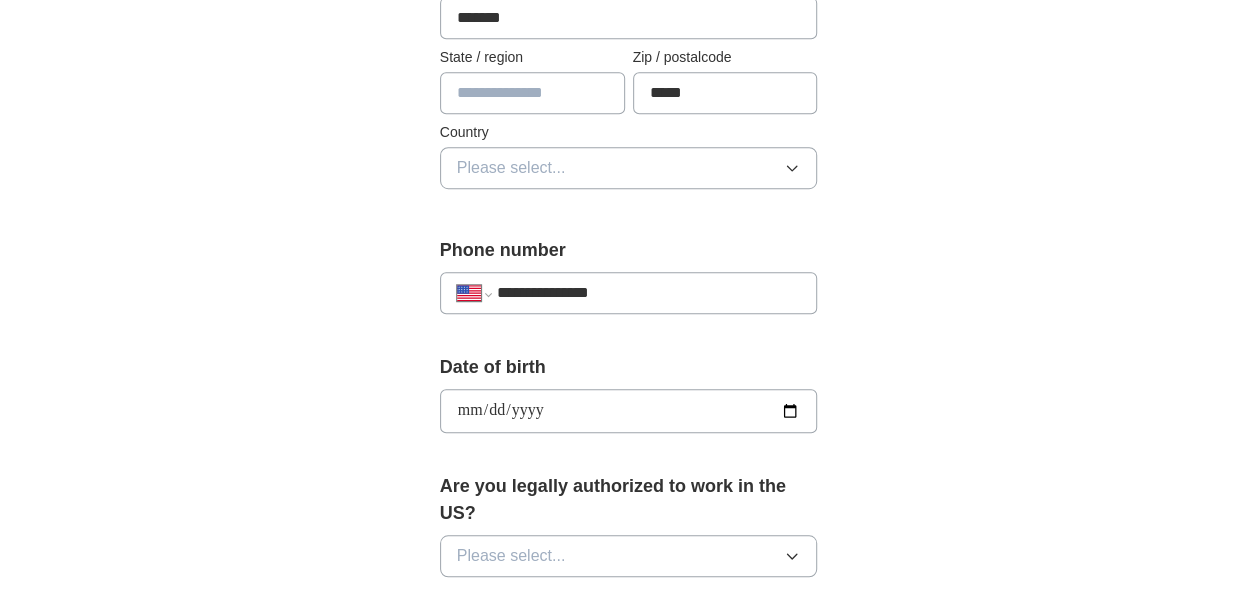 type on "**********" 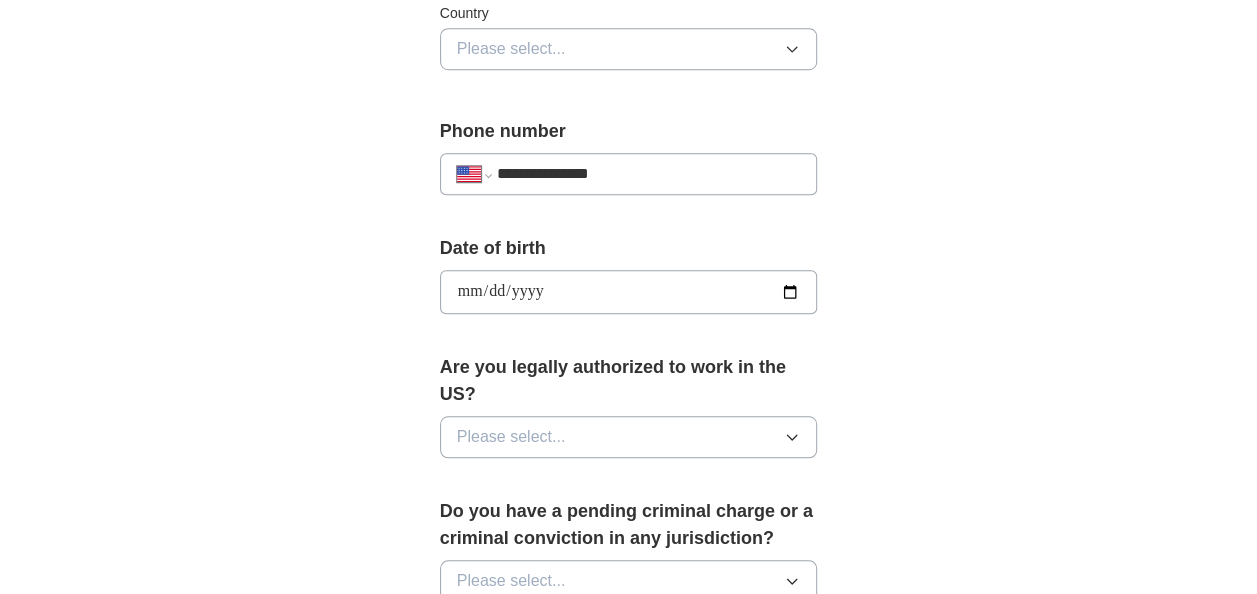 scroll, scrollTop: 797, scrollLeft: 0, axis: vertical 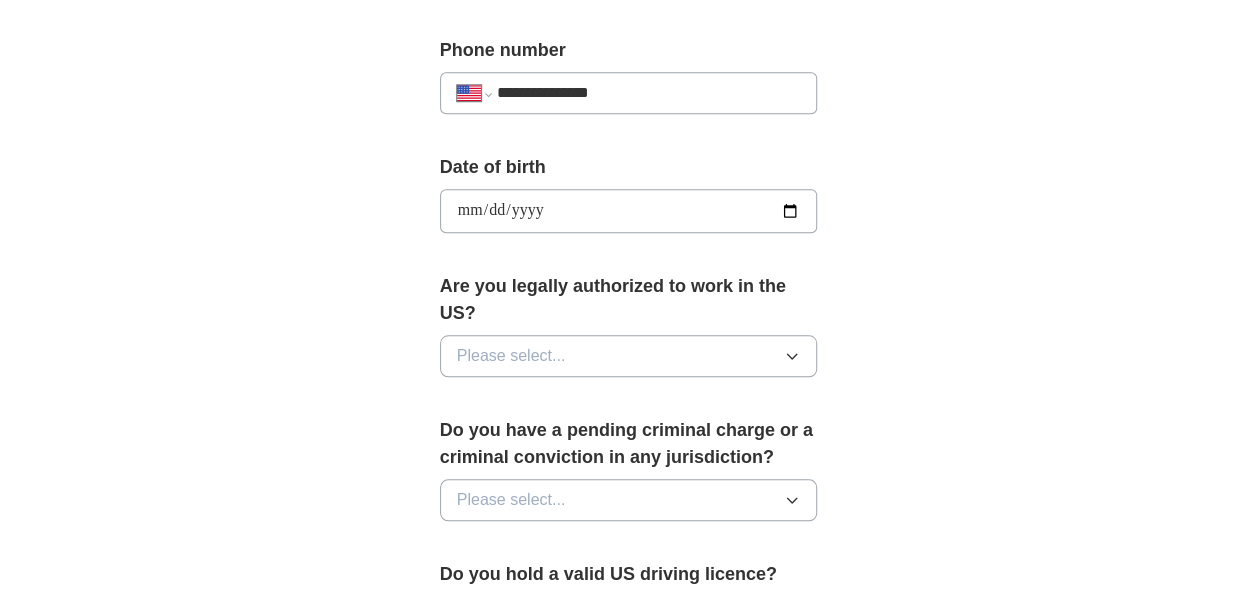 click on "Please select..." at bounding box center [629, 356] 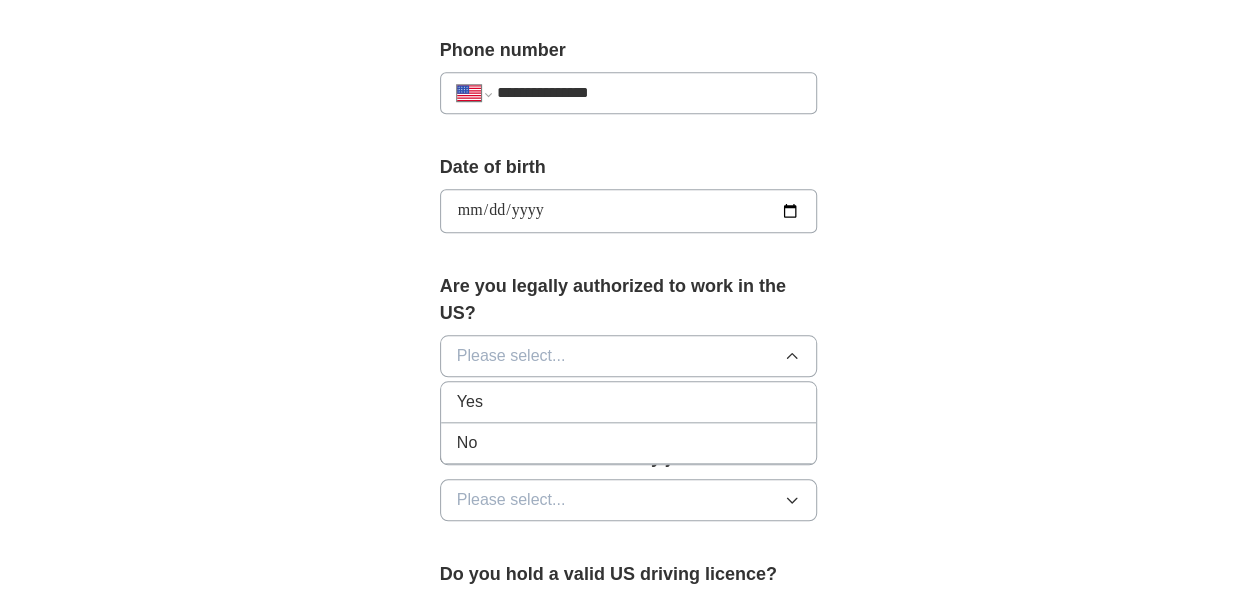 click on "Yes" at bounding box center (629, 402) 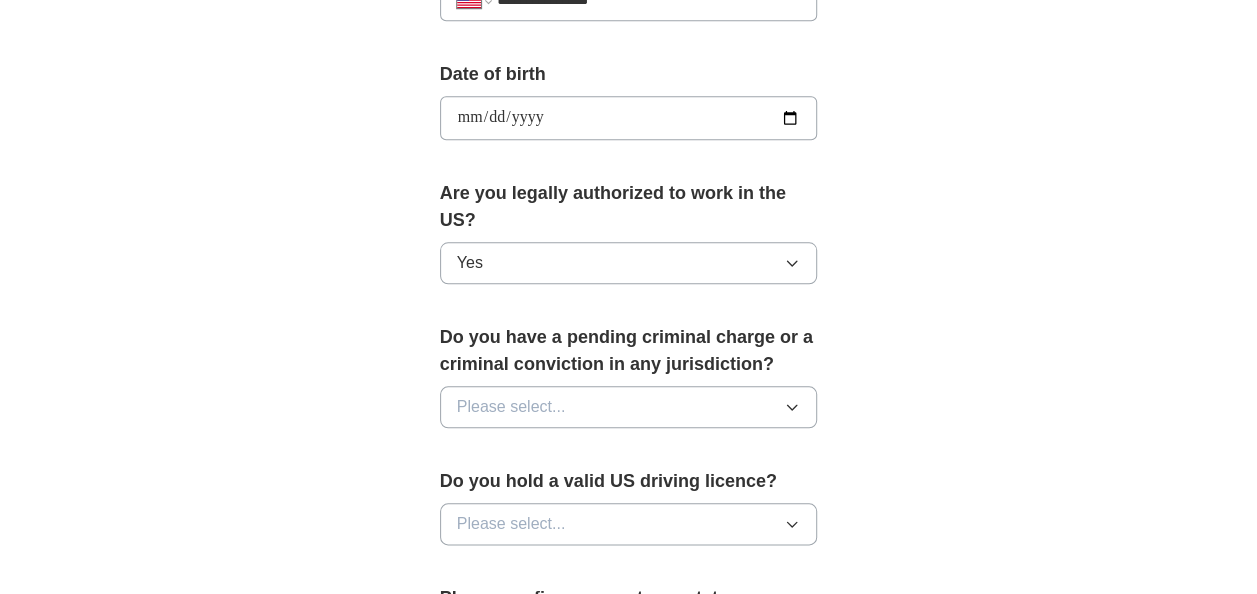 scroll, scrollTop: 997, scrollLeft: 0, axis: vertical 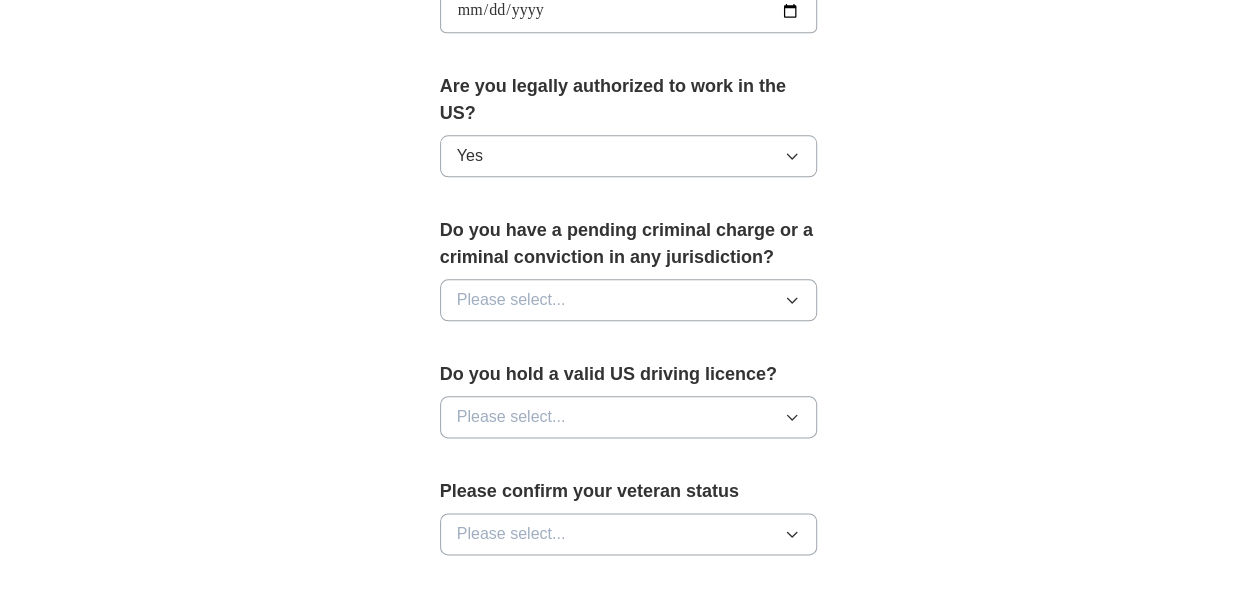 click on "Please select..." at bounding box center (629, 300) 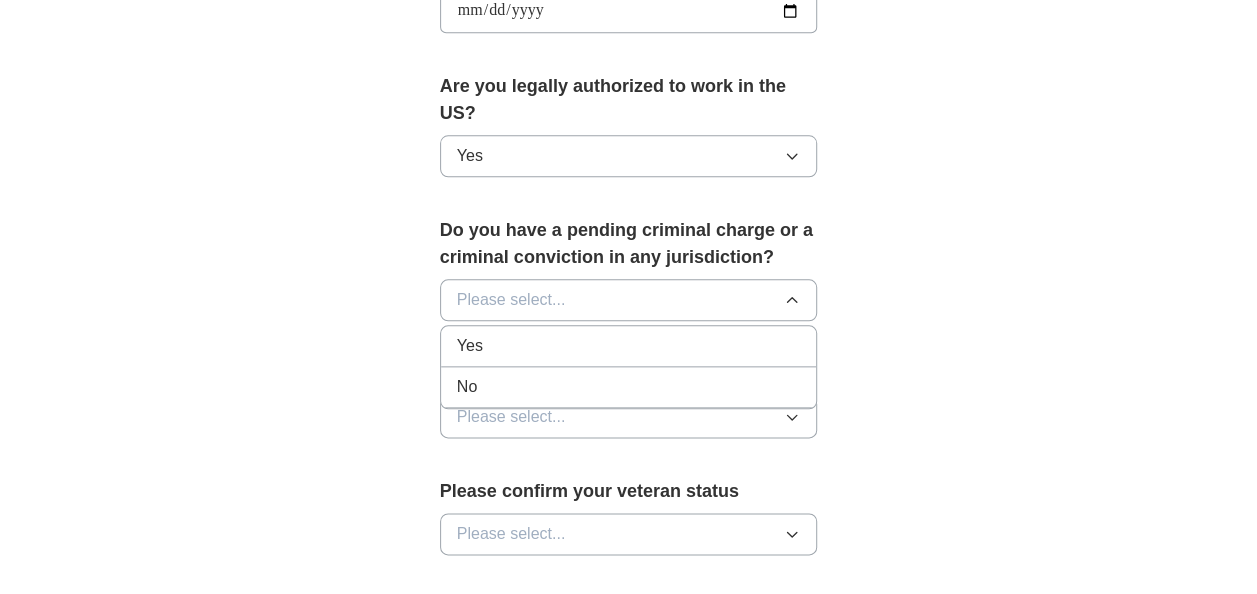 click on "No" at bounding box center [629, 387] 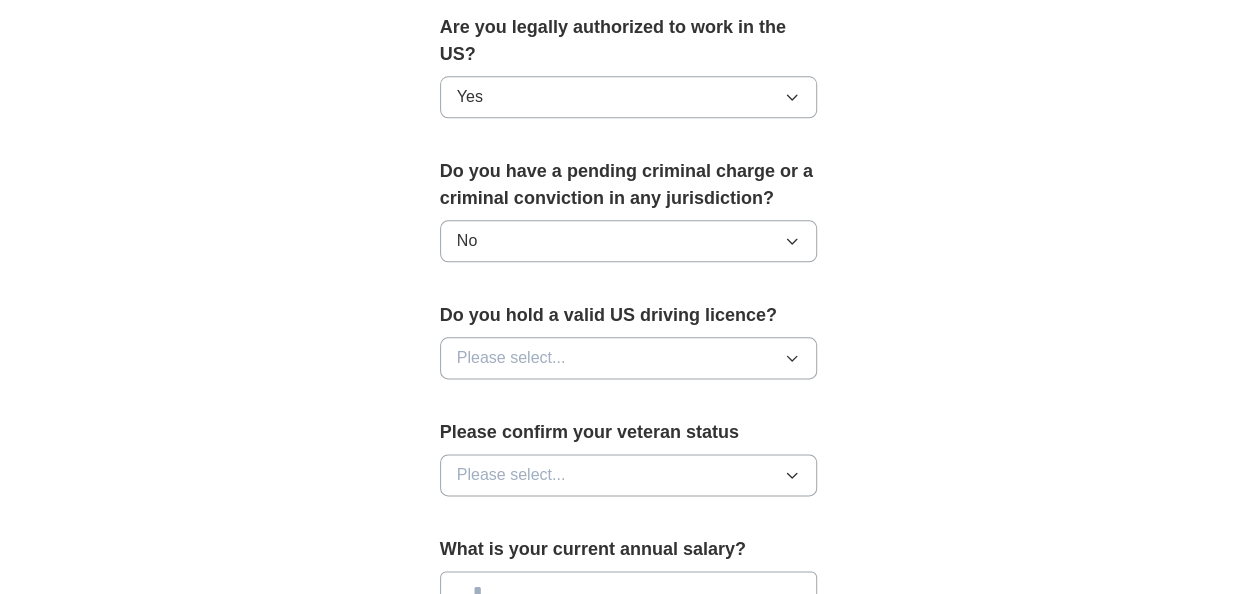 scroll, scrollTop: 1097, scrollLeft: 0, axis: vertical 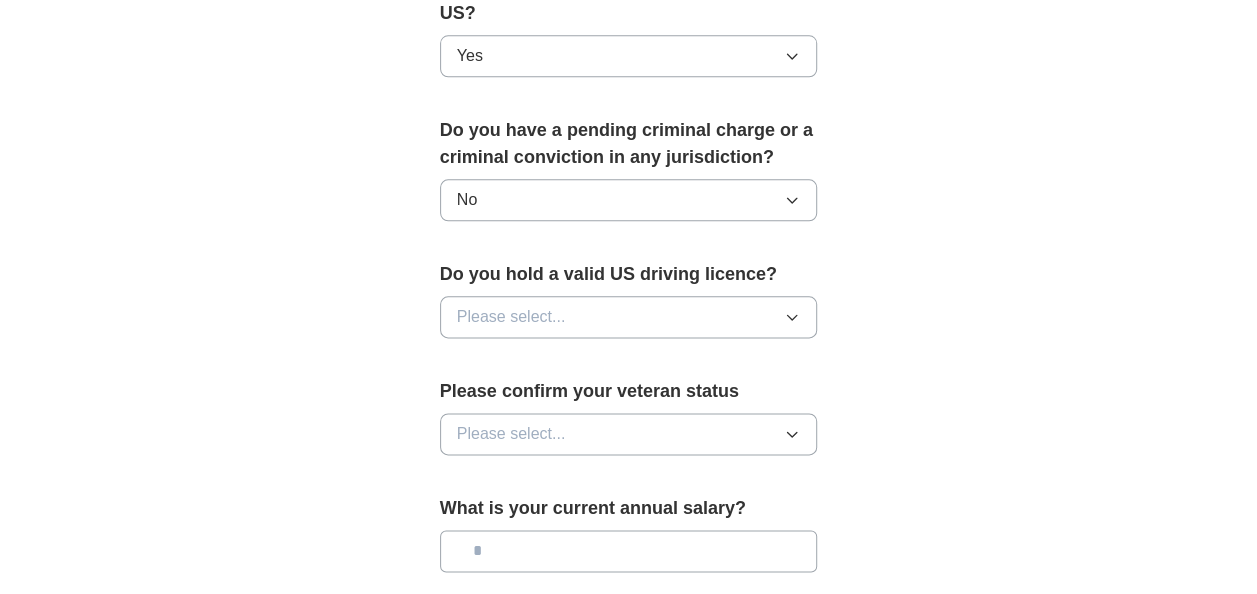 click on "Please select..." at bounding box center [629, 317] 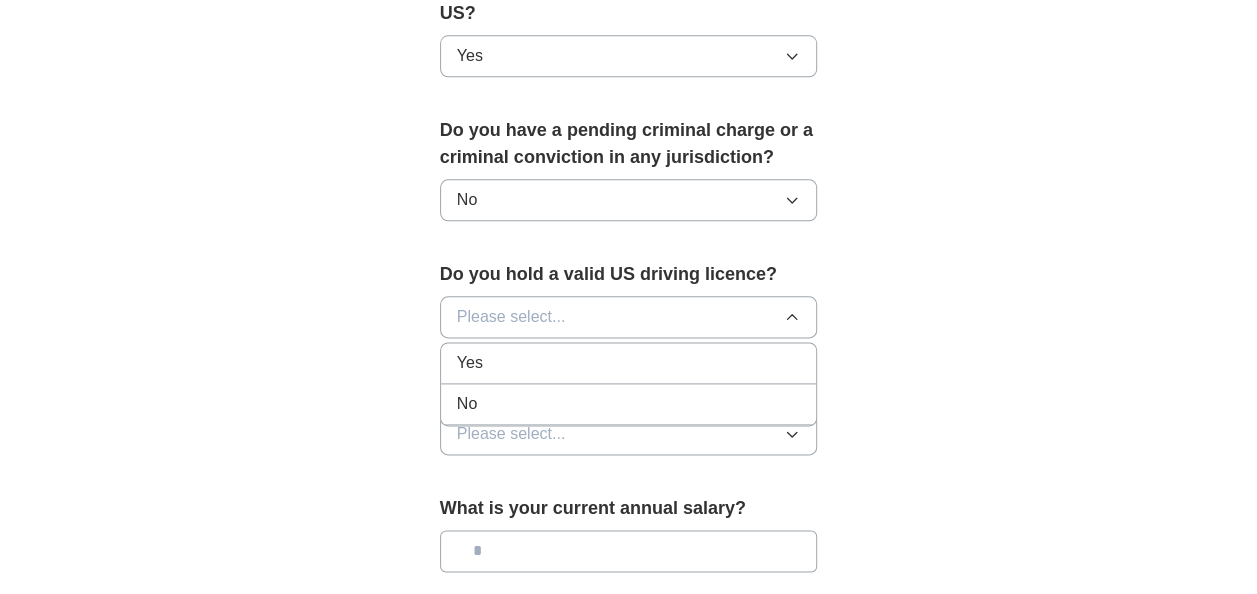 click on "Yes" at bounding box center [629, 363] 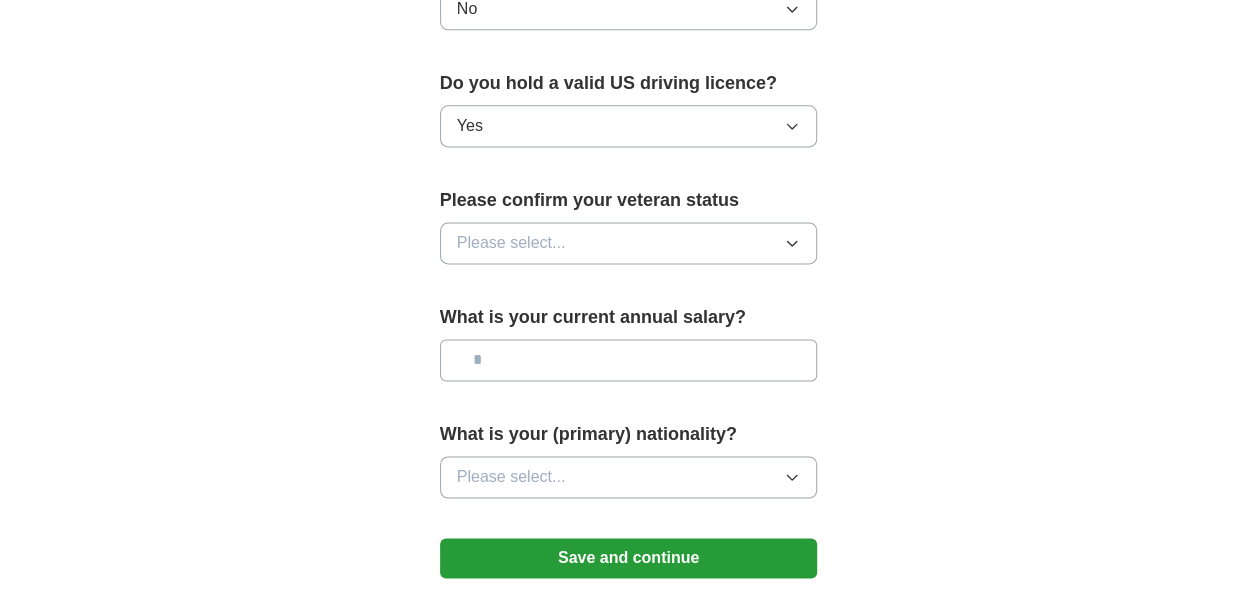 scroll, scrollTop: 1297, scrollLeft: 0, axis: vertical 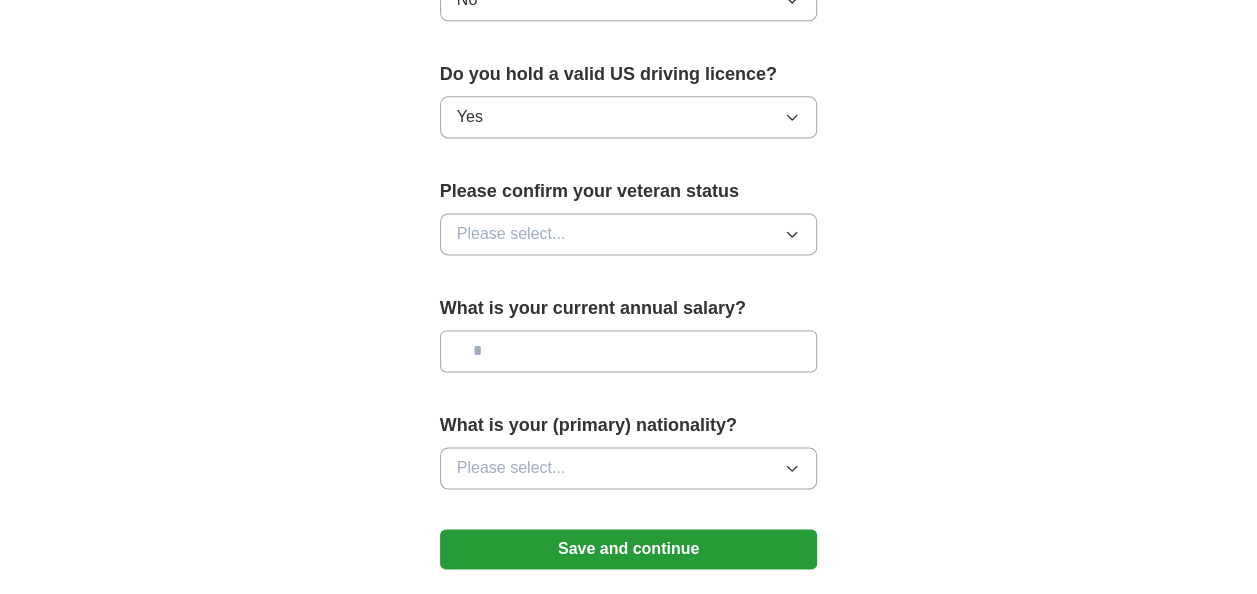 click on "Please select..." at bounding box center (629, 234) 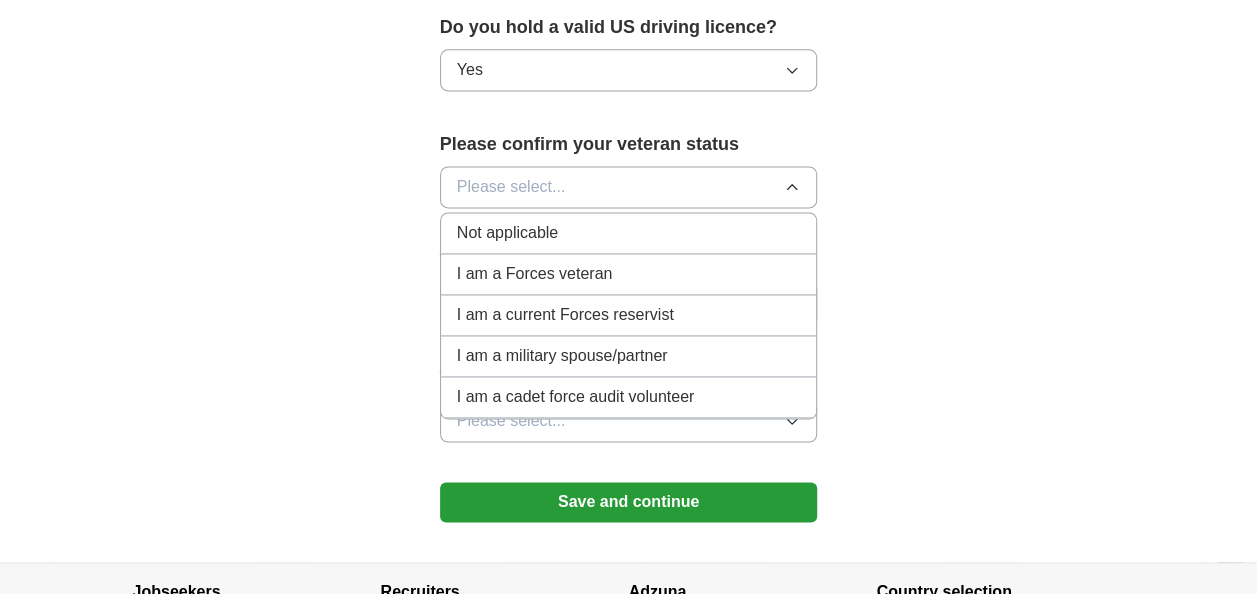 scroll, scrollTop: 1297, scrollLeft: 0, axis: vertical 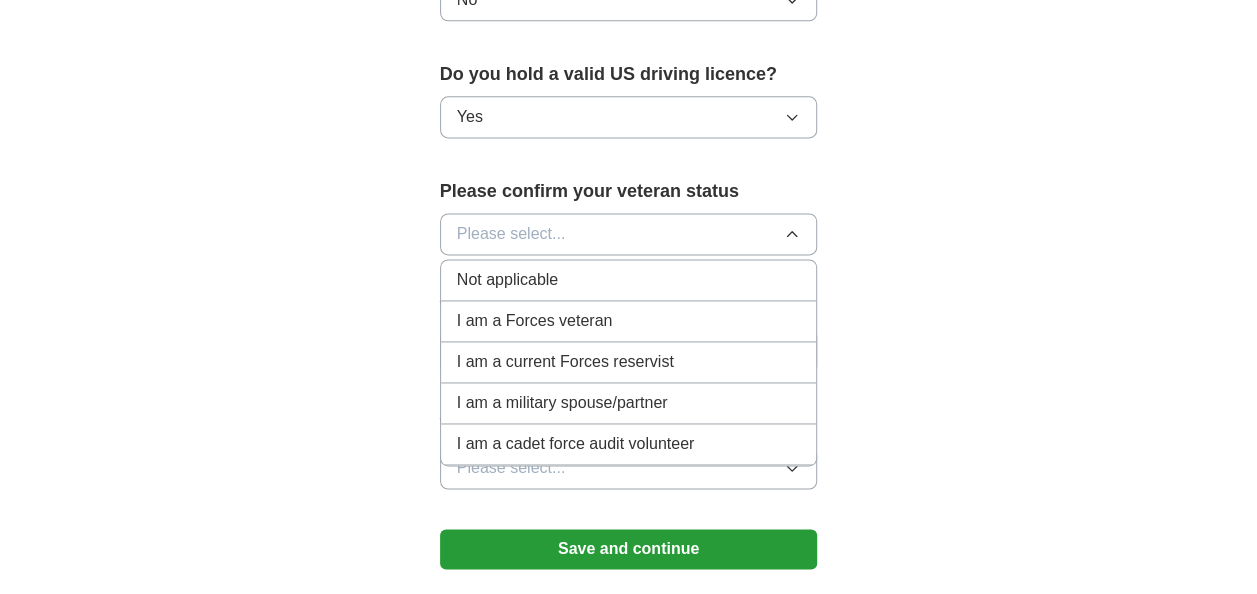 click on "Not applicable" at bounding box center (507, 280) 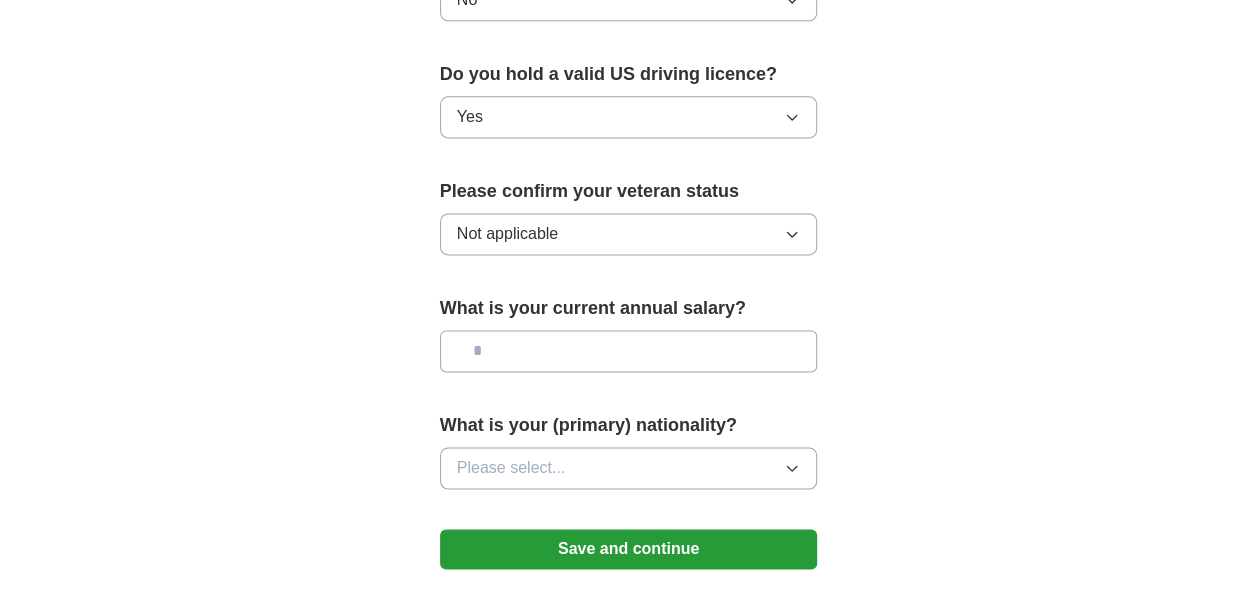 click at bounding box center [629, 351] 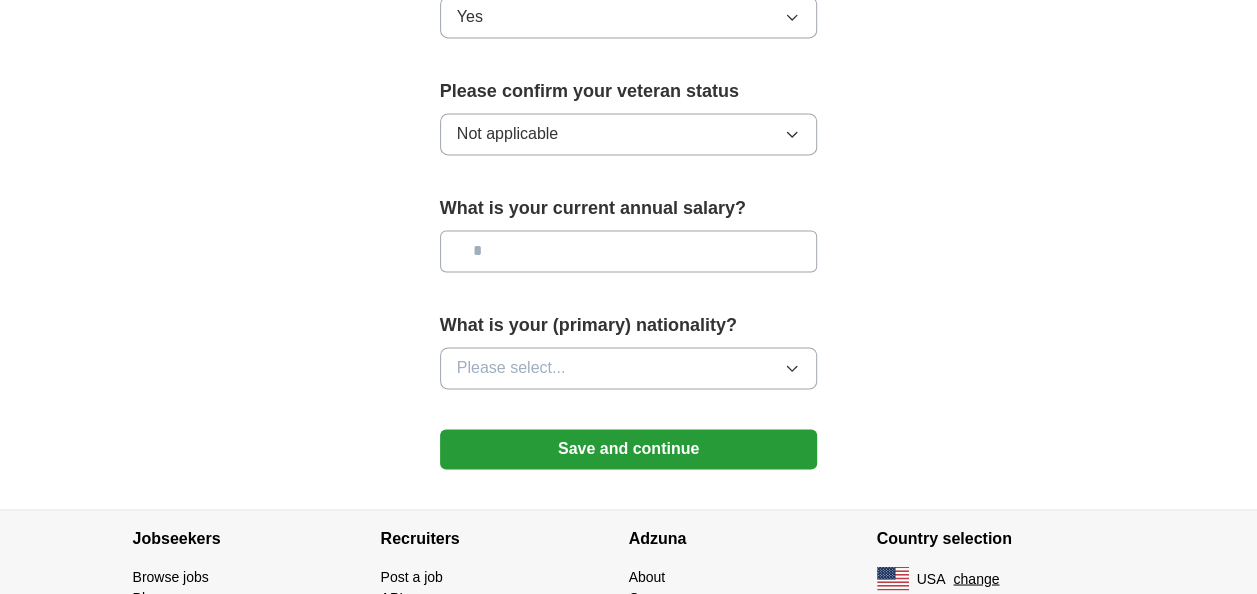 click 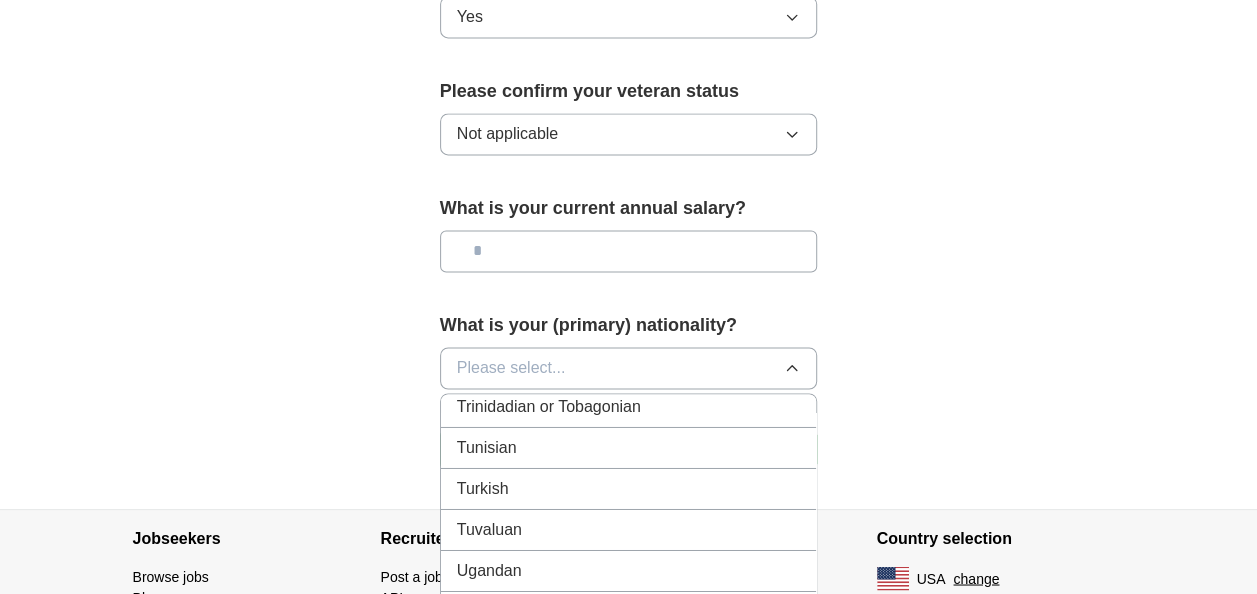 scroll, scrollTop: 7450, scrollLeft: 0, axis: vertical 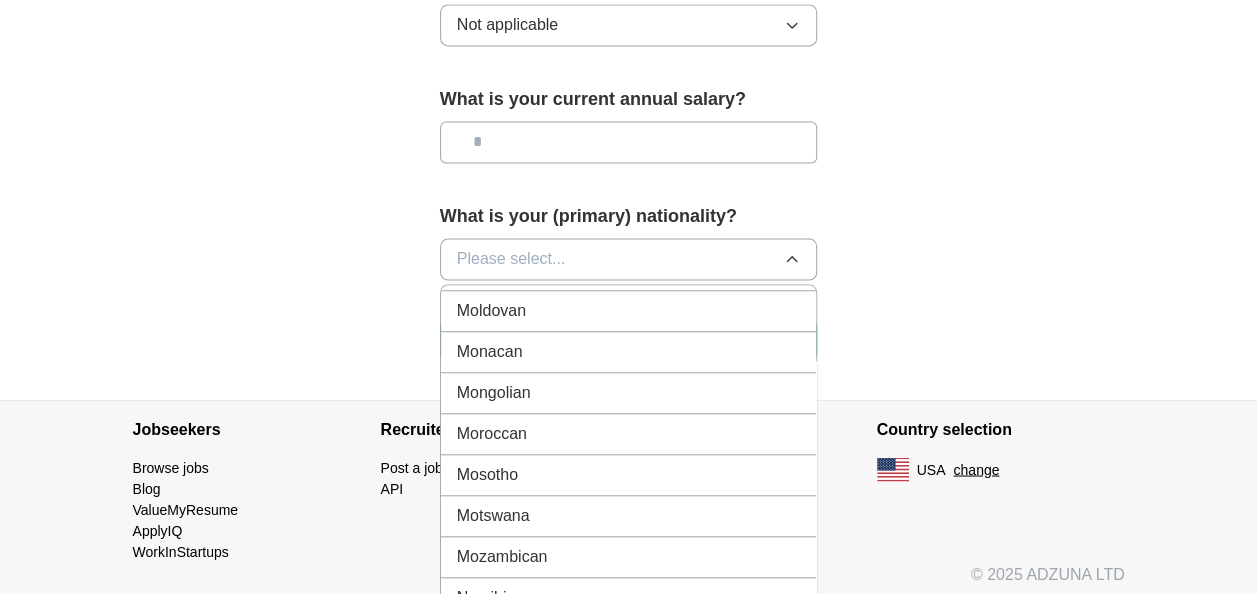 click on "ApplyIQ 🎉 You're applying , [FIRST] ! ApplyIQ will start searching for relevant jobs that match your profile - we'll notify you by email each time we submit an application 🚀 Boost your profile Unlock  up to  3x more applications  by answering these optional questions Address Street address [CITY] ******* [STATE] / region [ZIP] ******* [COUNTRY] Please select... Phone number [PHONE]" at bounding box center (629, -523) 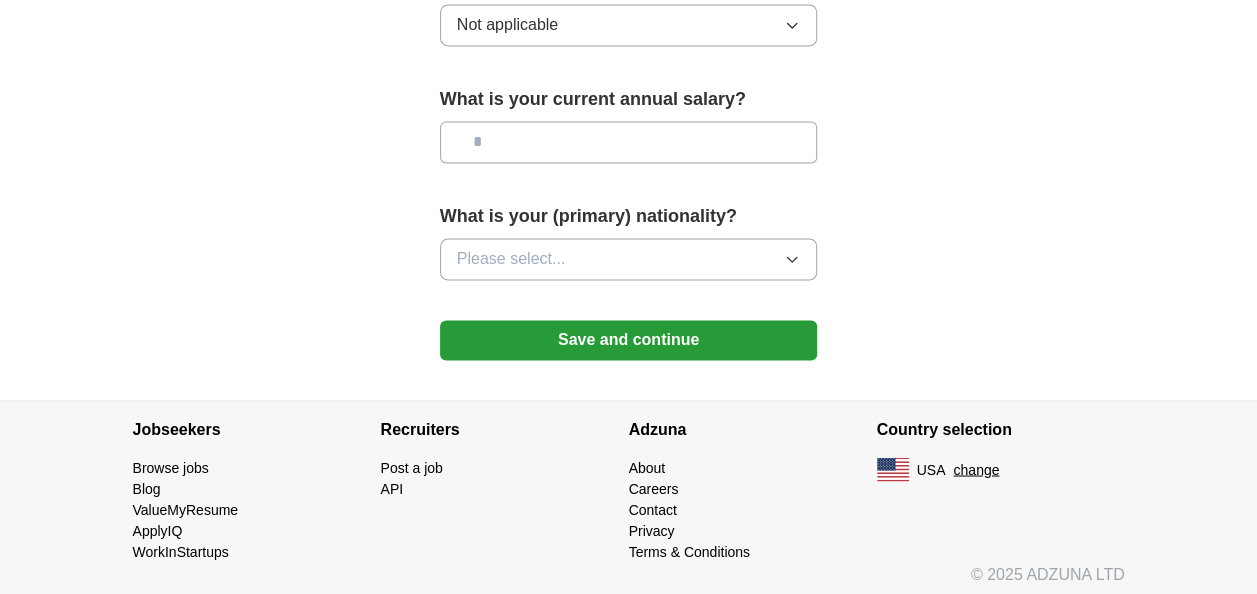 click on "Save and continue" at bounding box center (629, 340) 